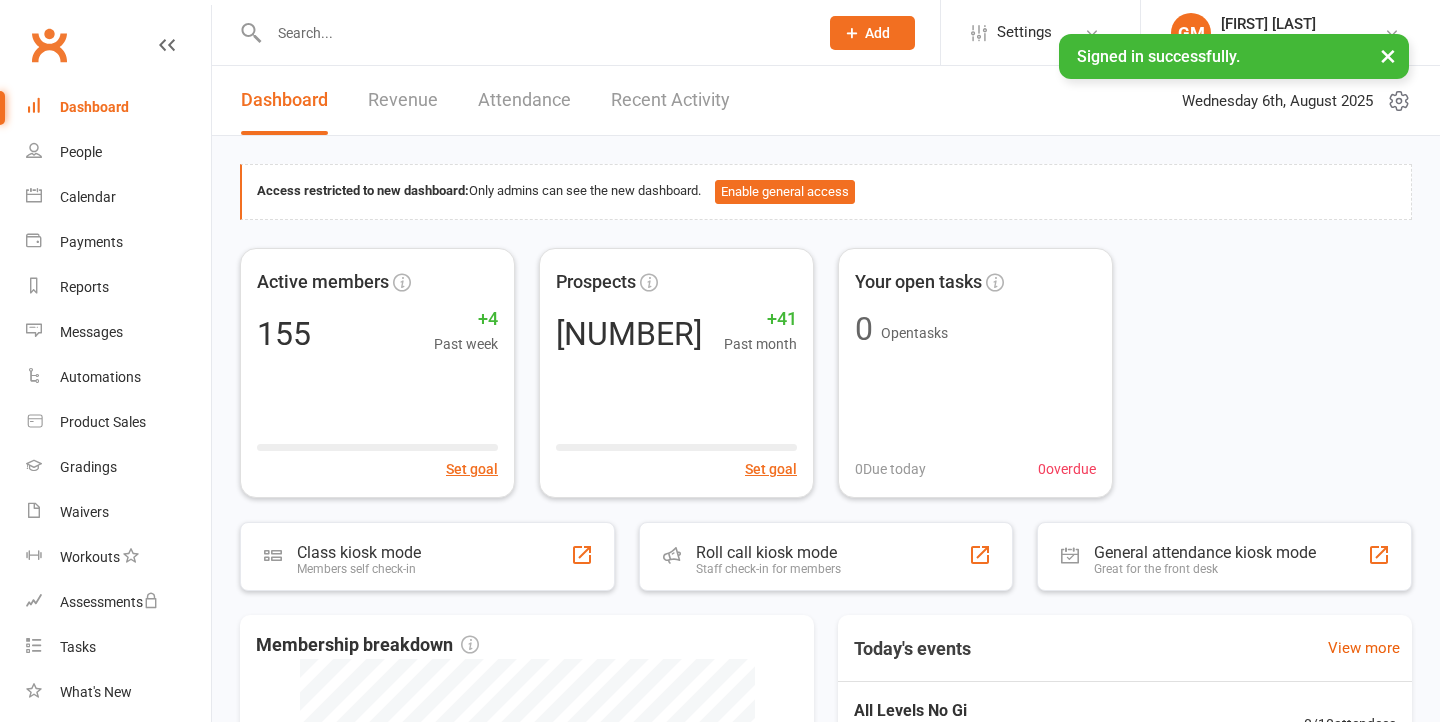 scroll, scrollTop: 0, scrollLeft: 0, axis: both 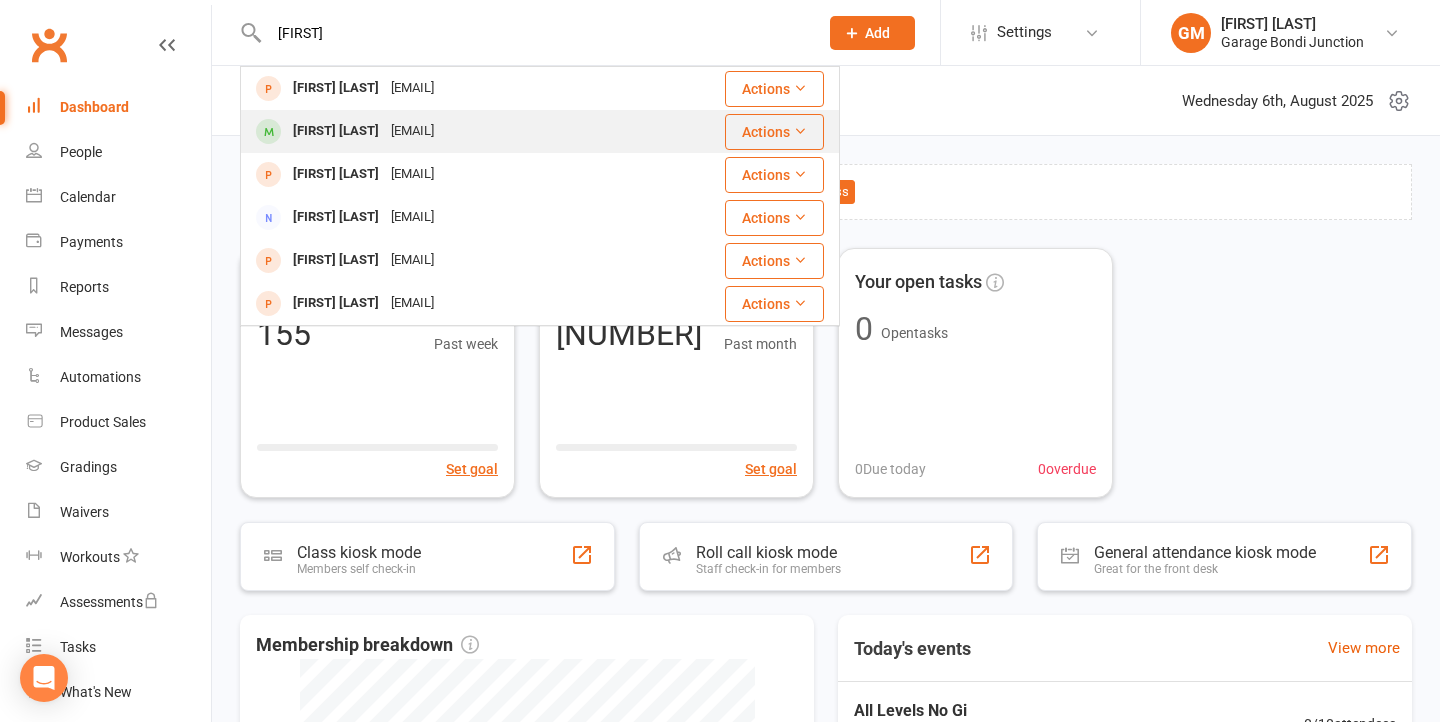 type on "[FIRST]" 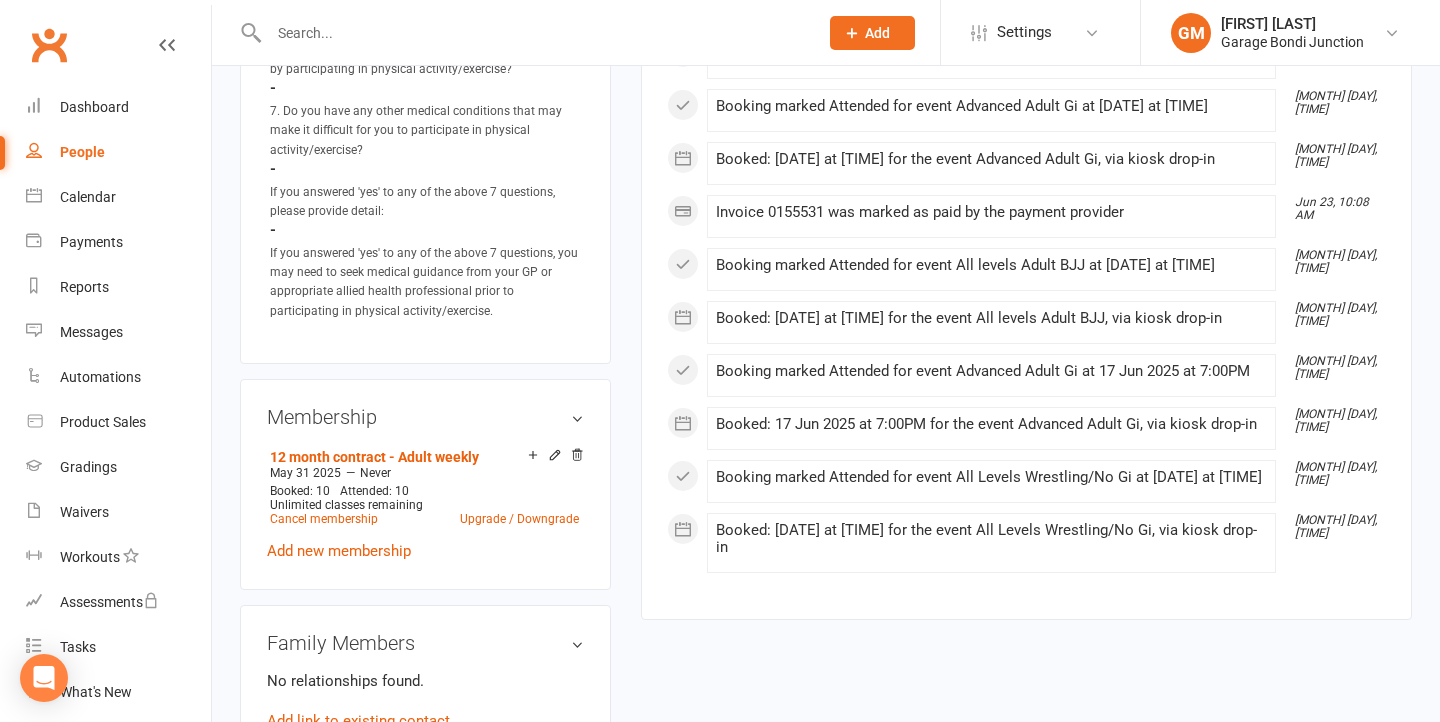 scroll, scrollTop: 1459, scrollLeft: 0, axis: vertical 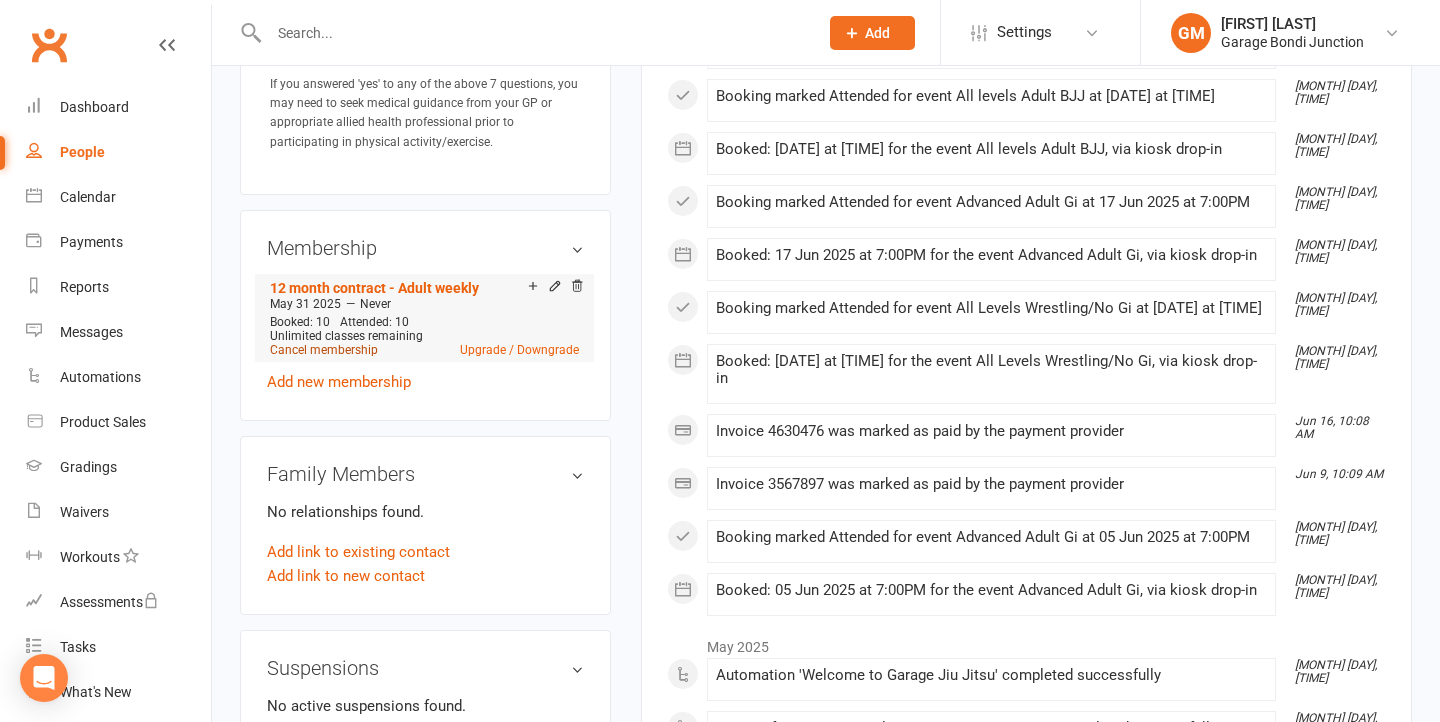 click on "Cancel membership" at bounding box center (324, 350) 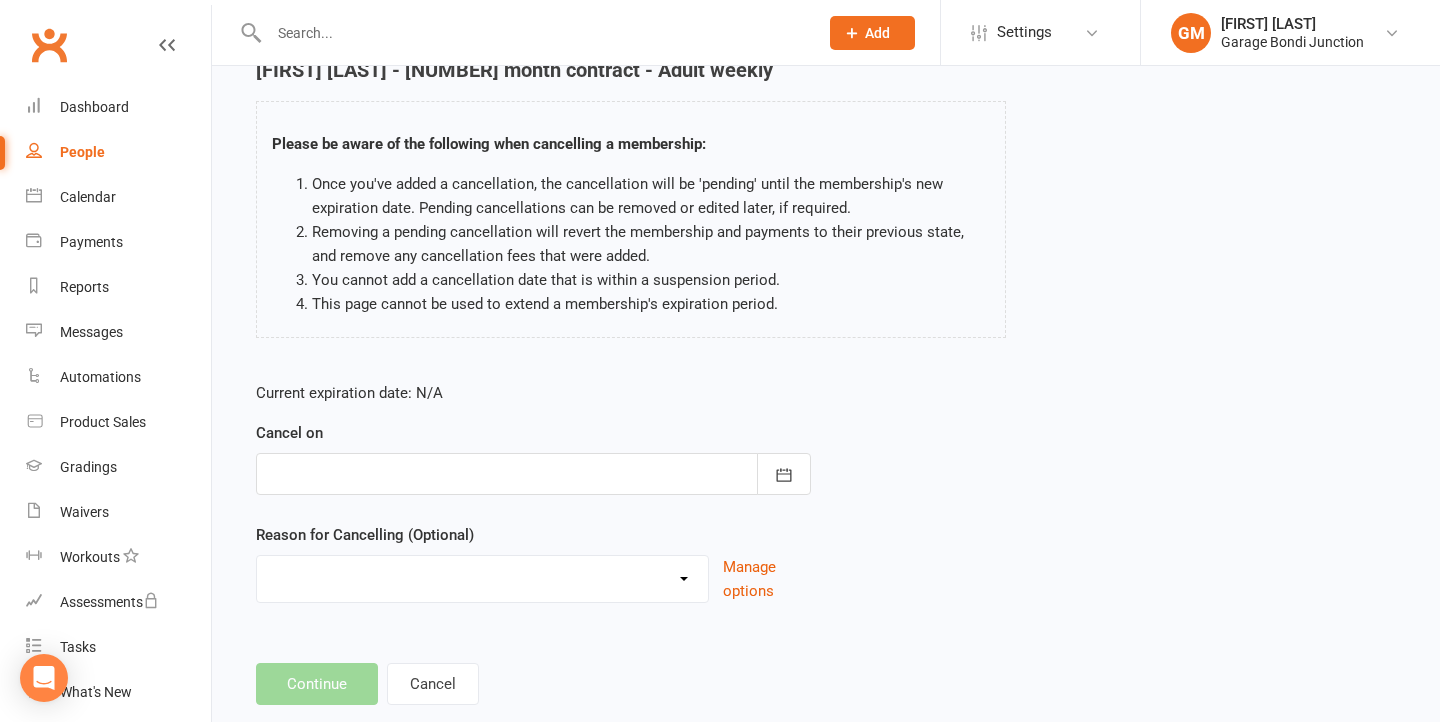scroll, scrollTop: 107, scrollLeft: 0, axis: vertical 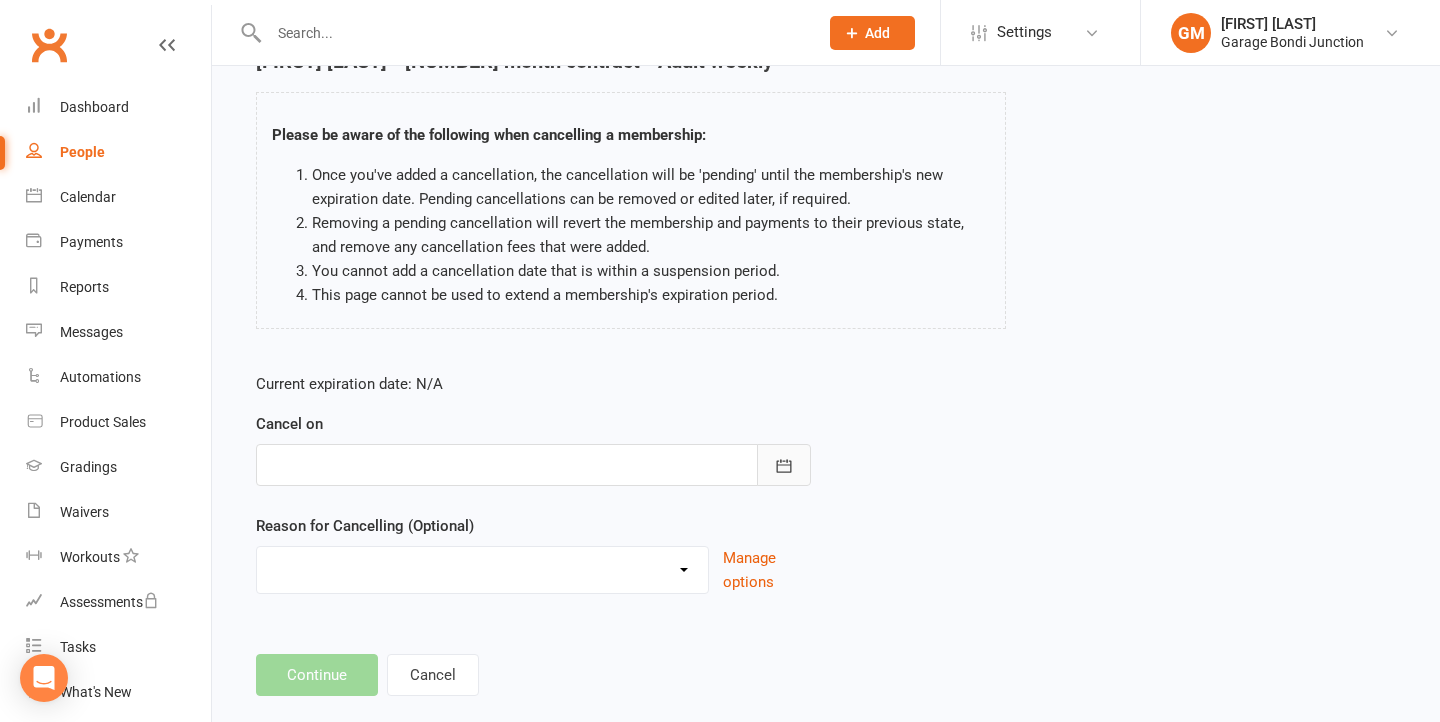 click at bounding box center (784, 465) 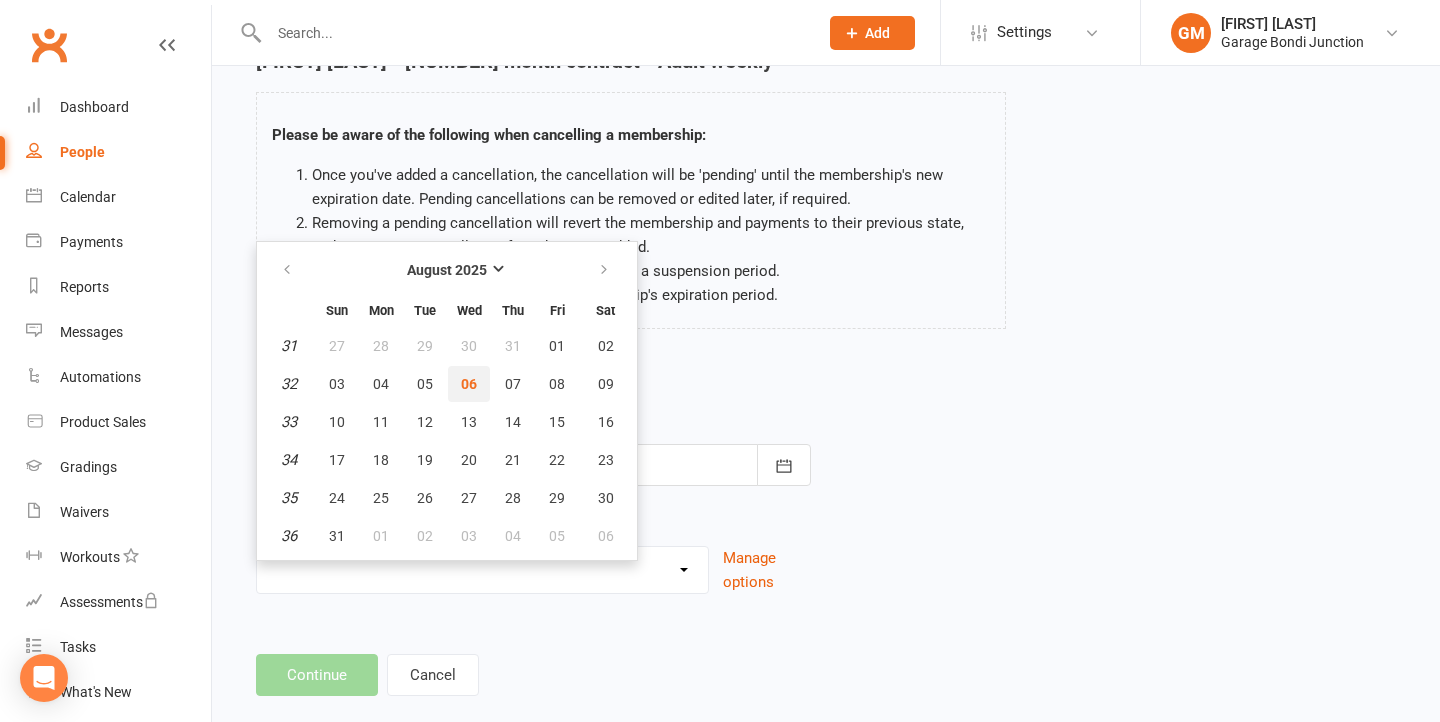 click on "06" at bounding box center (469, 384) 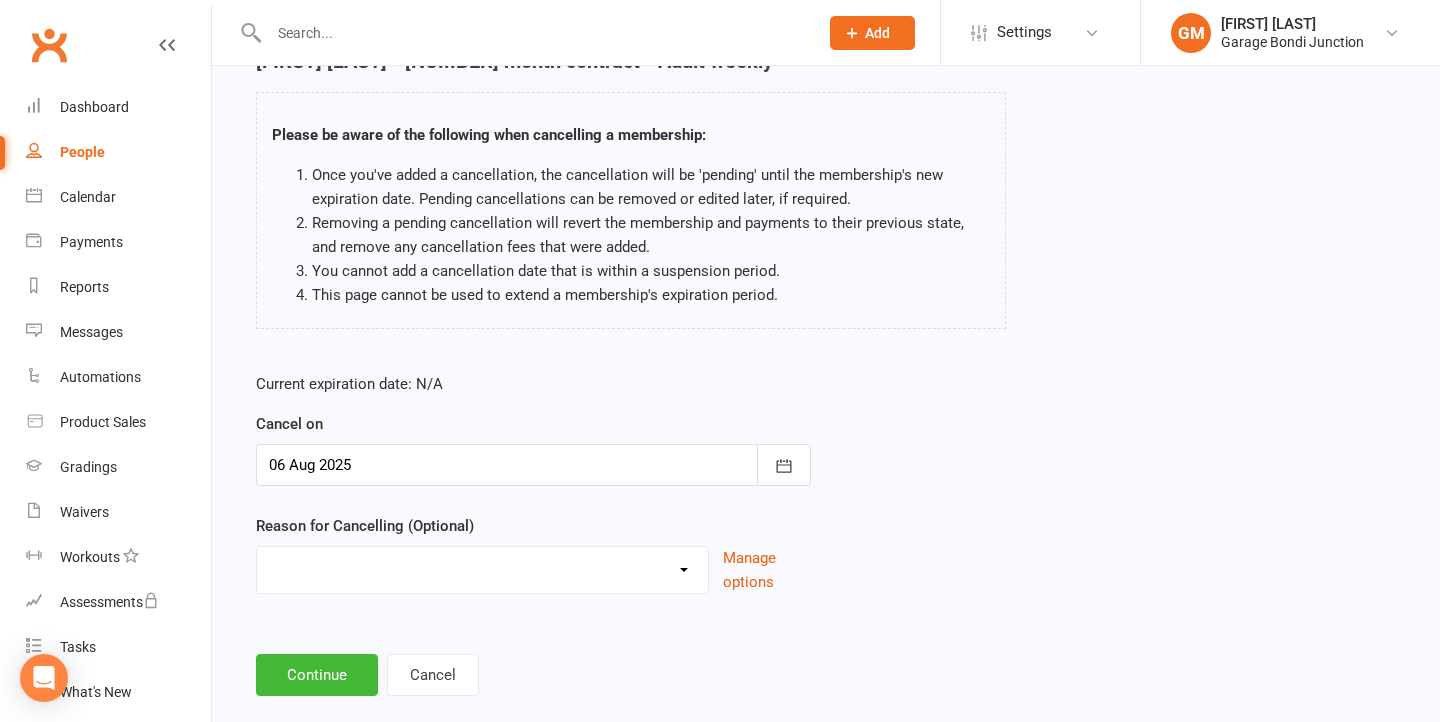 scroll, scrollTop: 142, scrollLeft: 0, axis: vertical 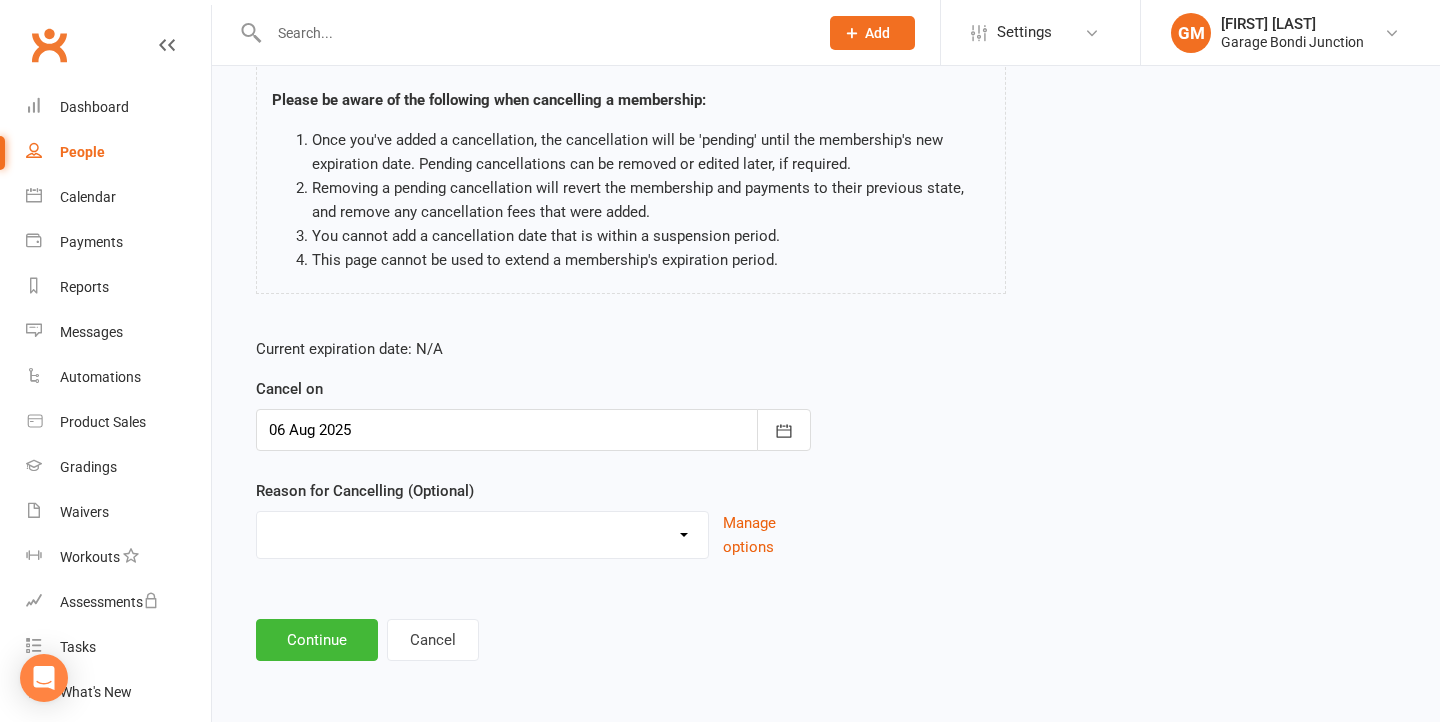 click on "Holiday Injury Other reason" at bounding box center [482, 532] 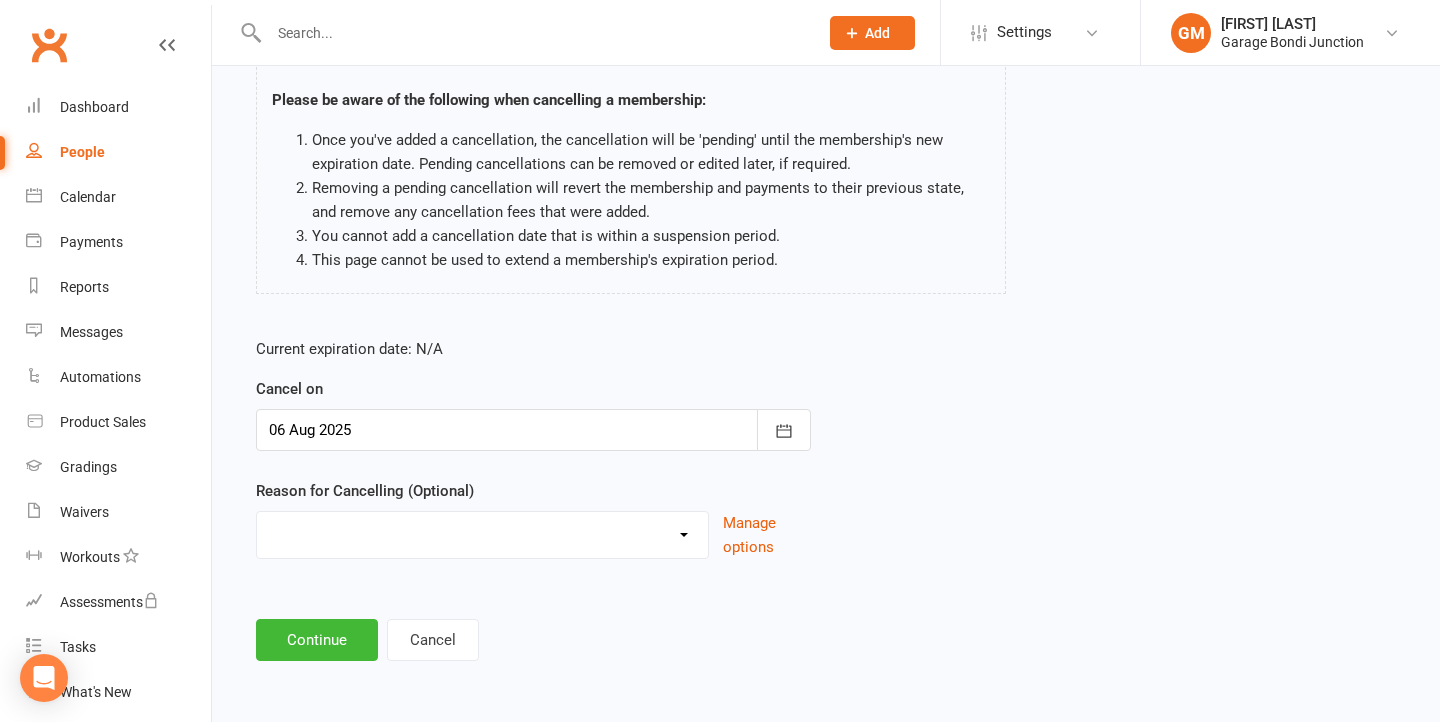 select on "2" 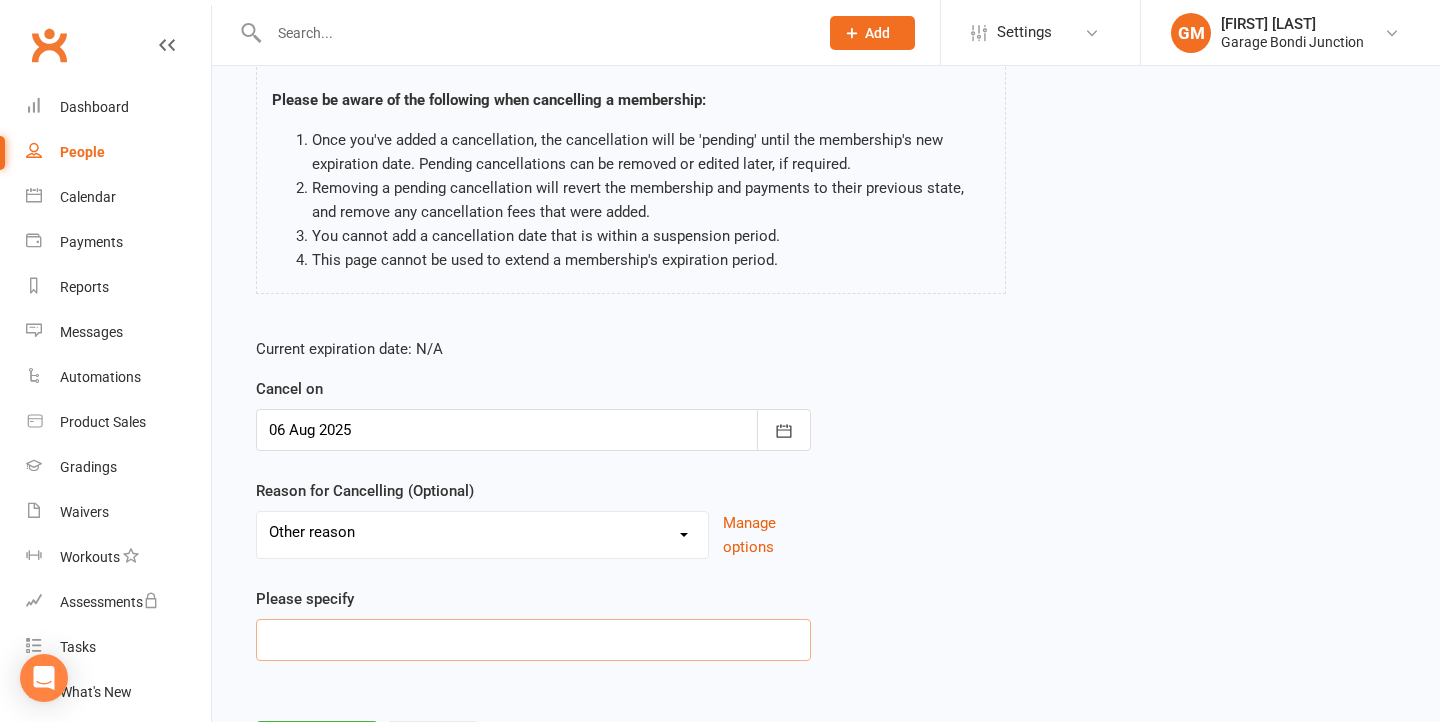 click at bounding box center (533, 640) 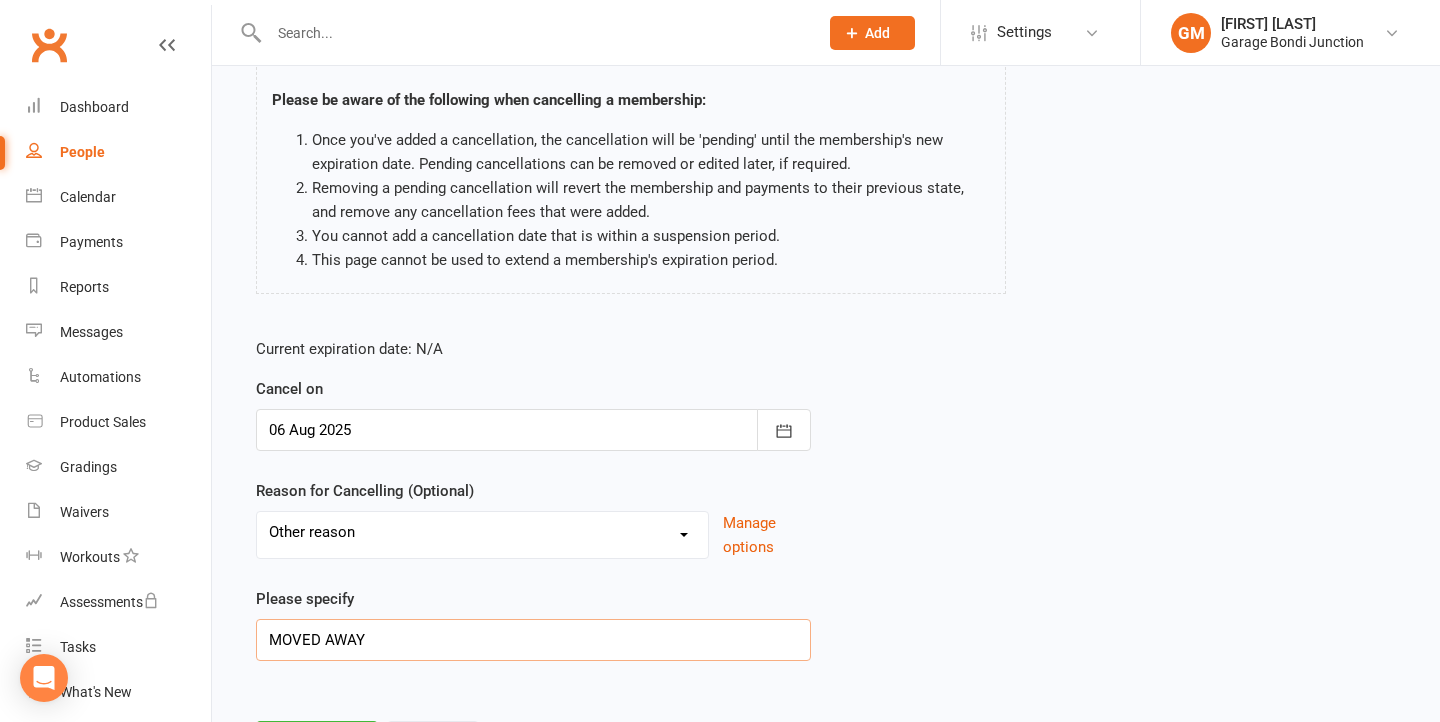 scroll, scrollTop: 244, scrollLeft: 0, axis: vertical 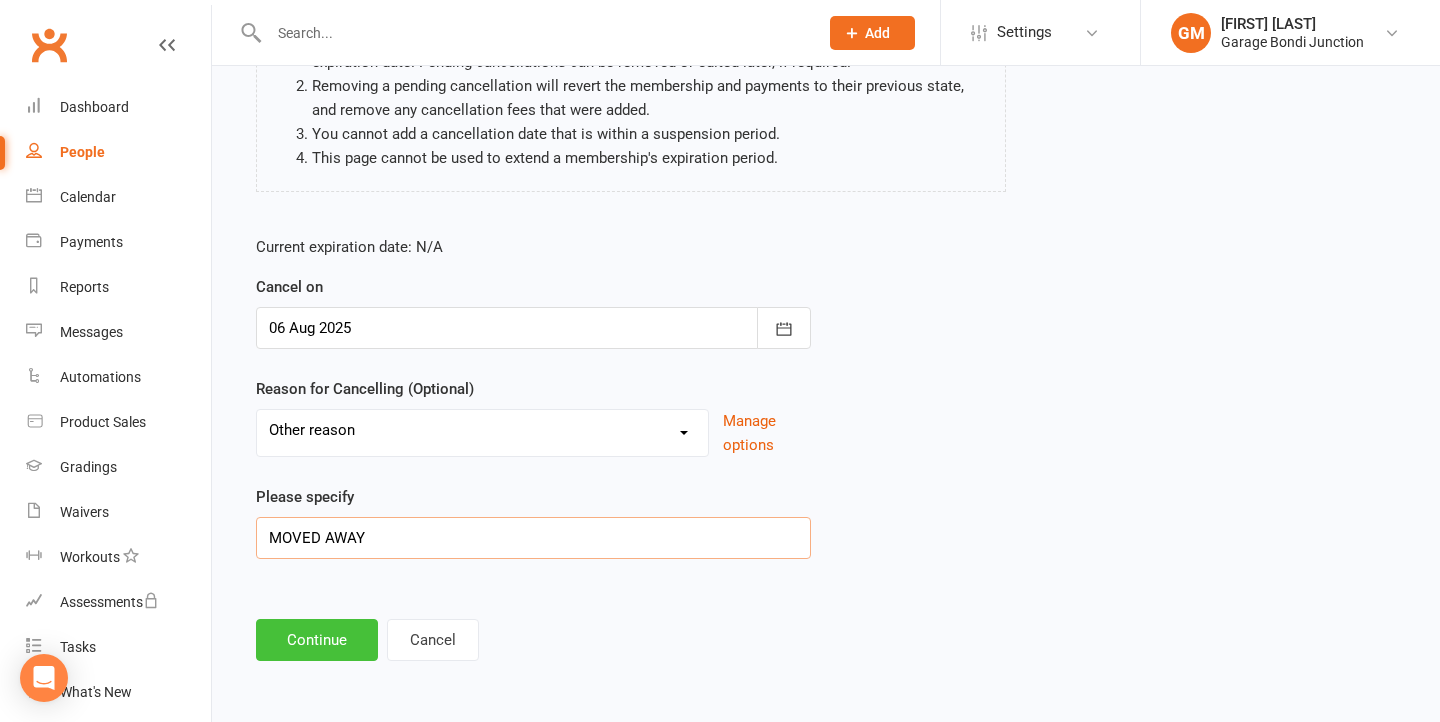 type on "MOVED AWAY" 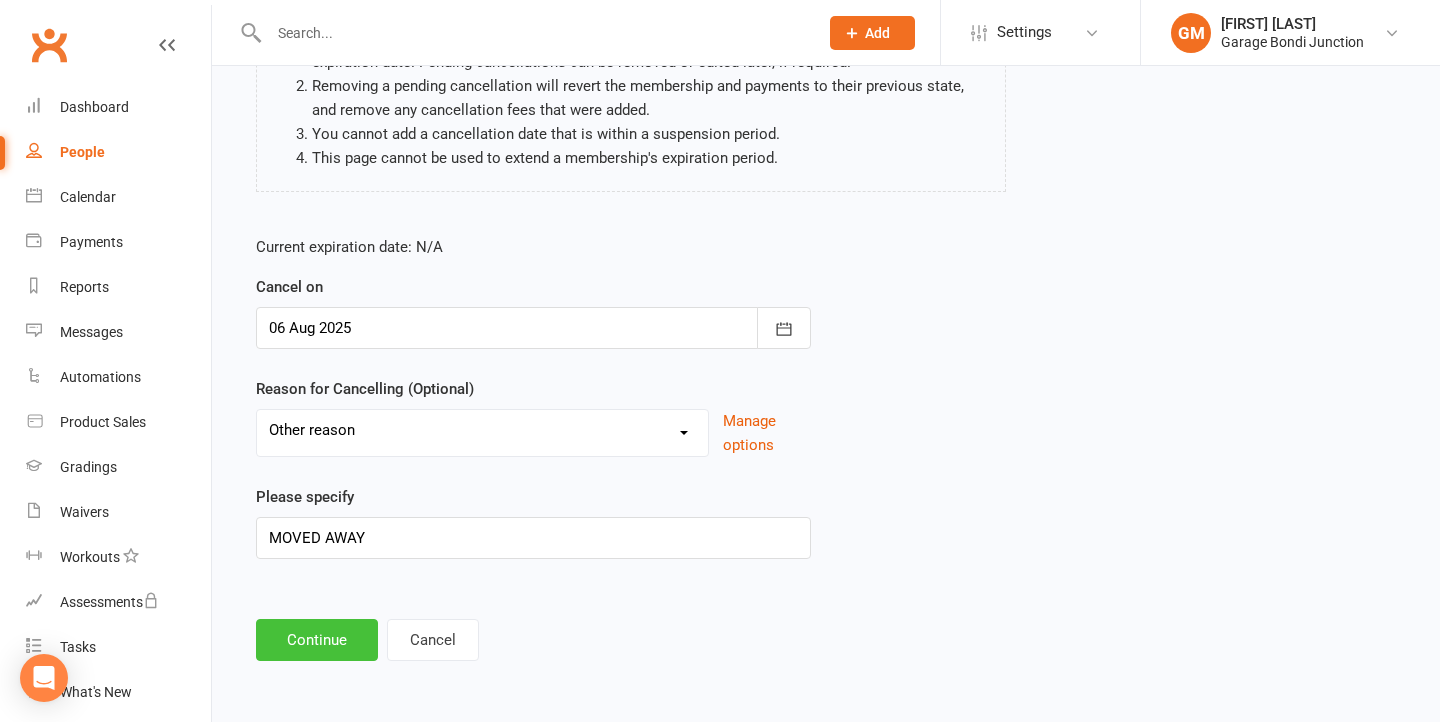 click on "Continue" at bounding box center [317, 640] 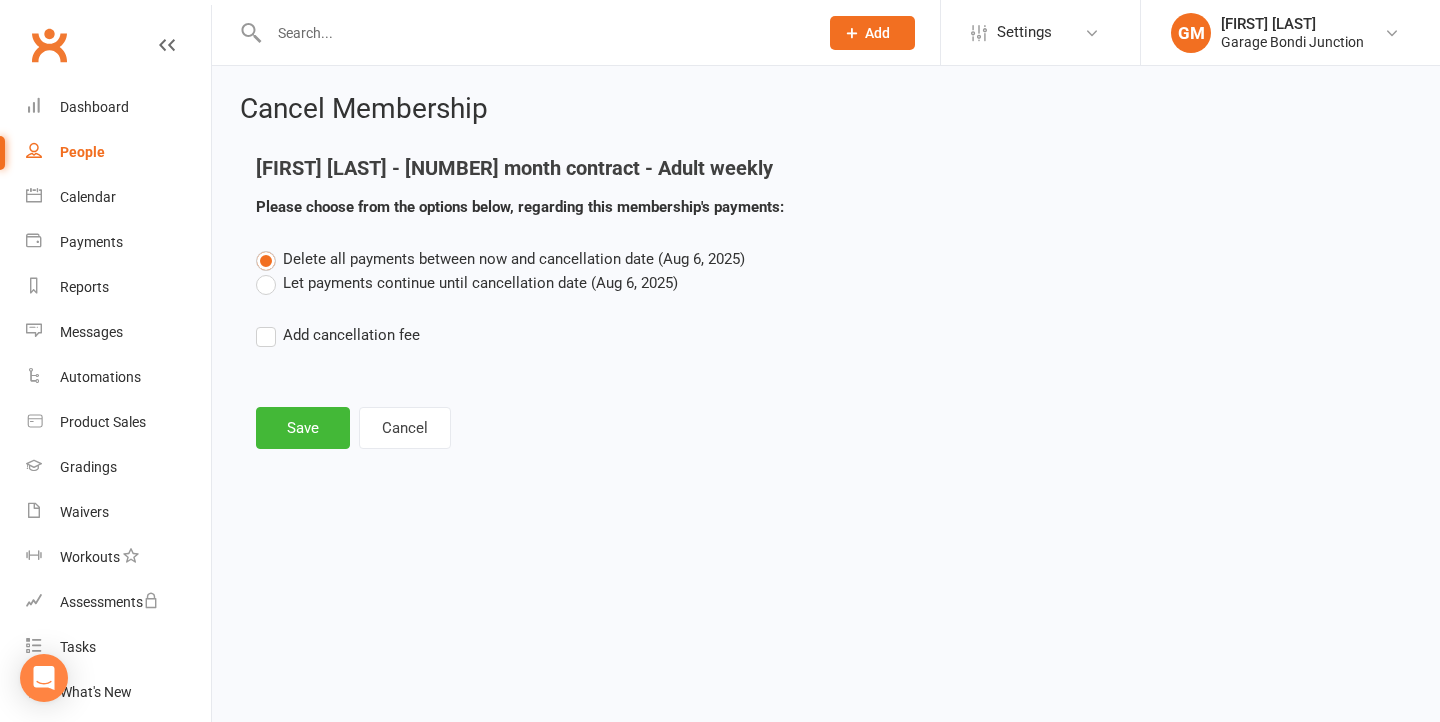 scroll, scrollTop: 0, scrollLeft: 0, axis: both 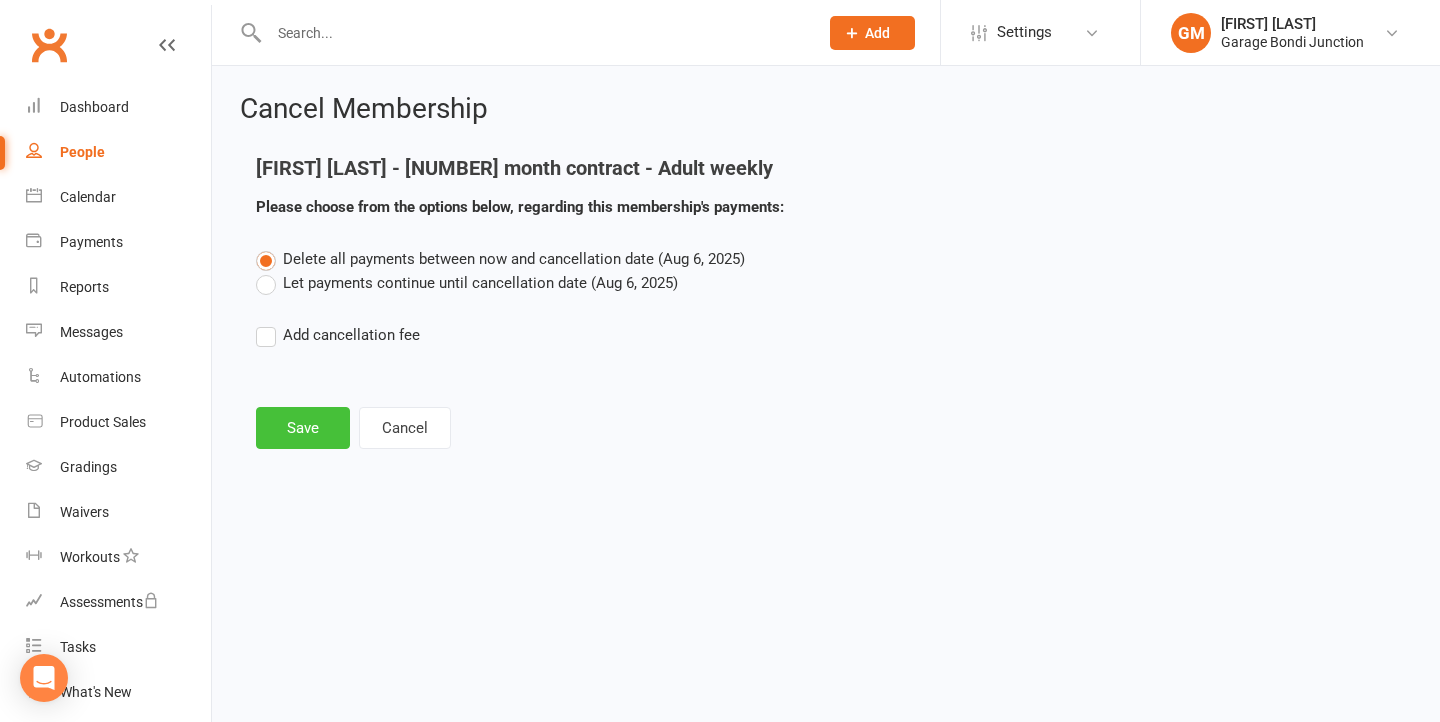 click on "Save" at bounding box center (303, 428) 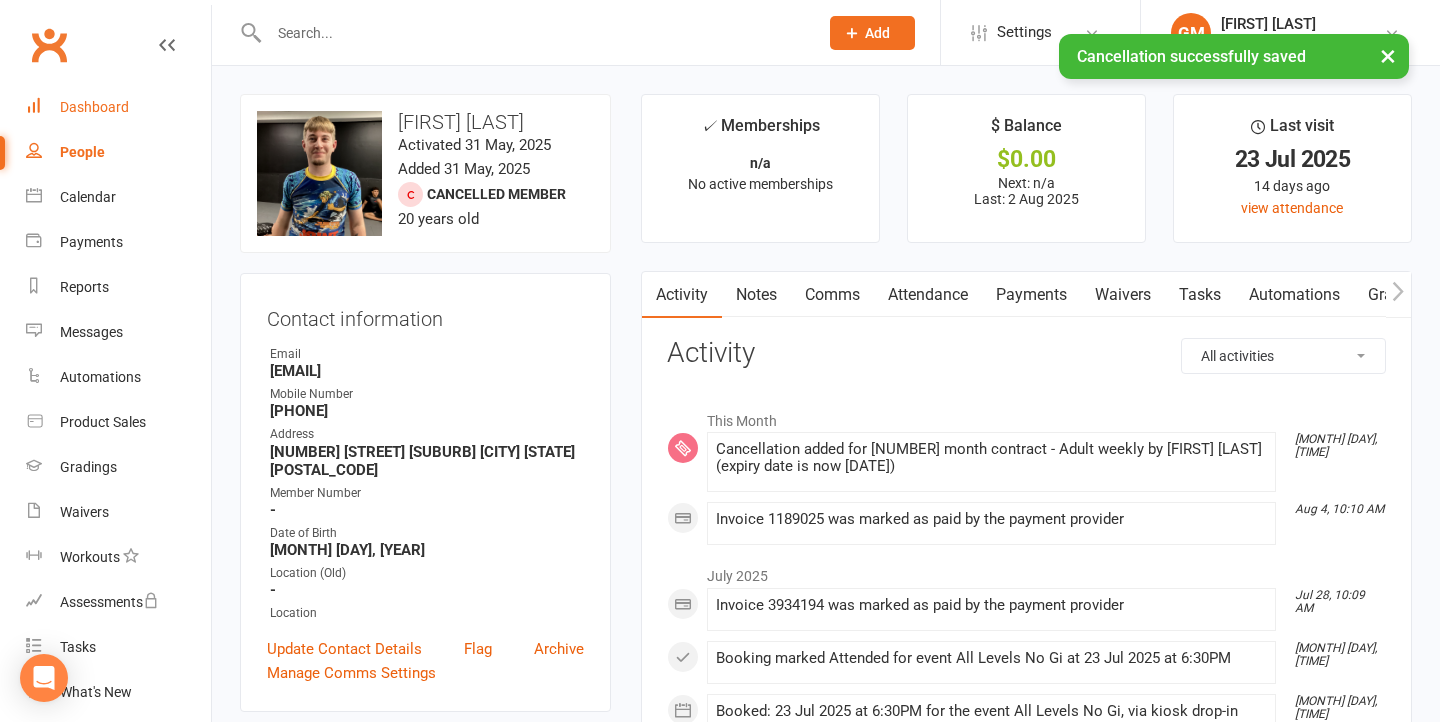 click on "Dashboard" at bounding box center (94, 107) 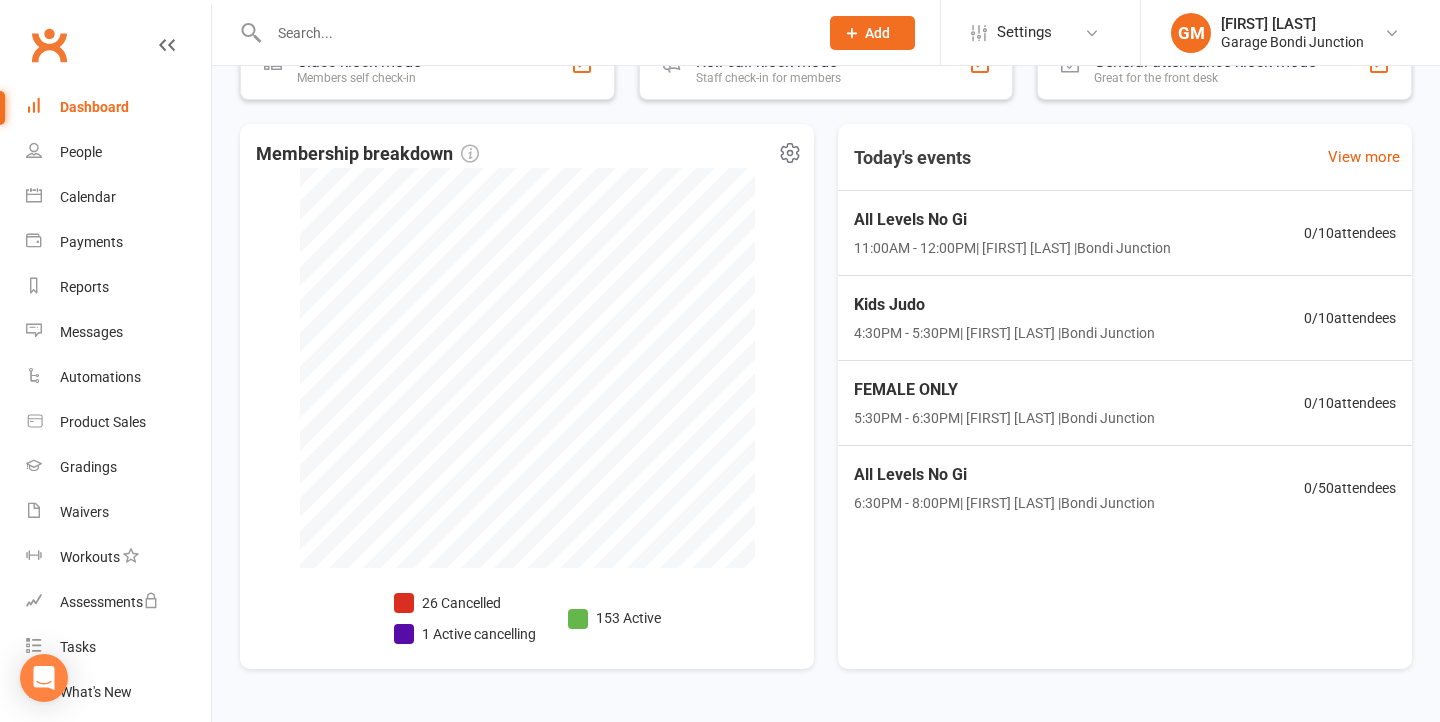 scroll, scrollTop: 543, scrollLeft: 0, axis: vertical 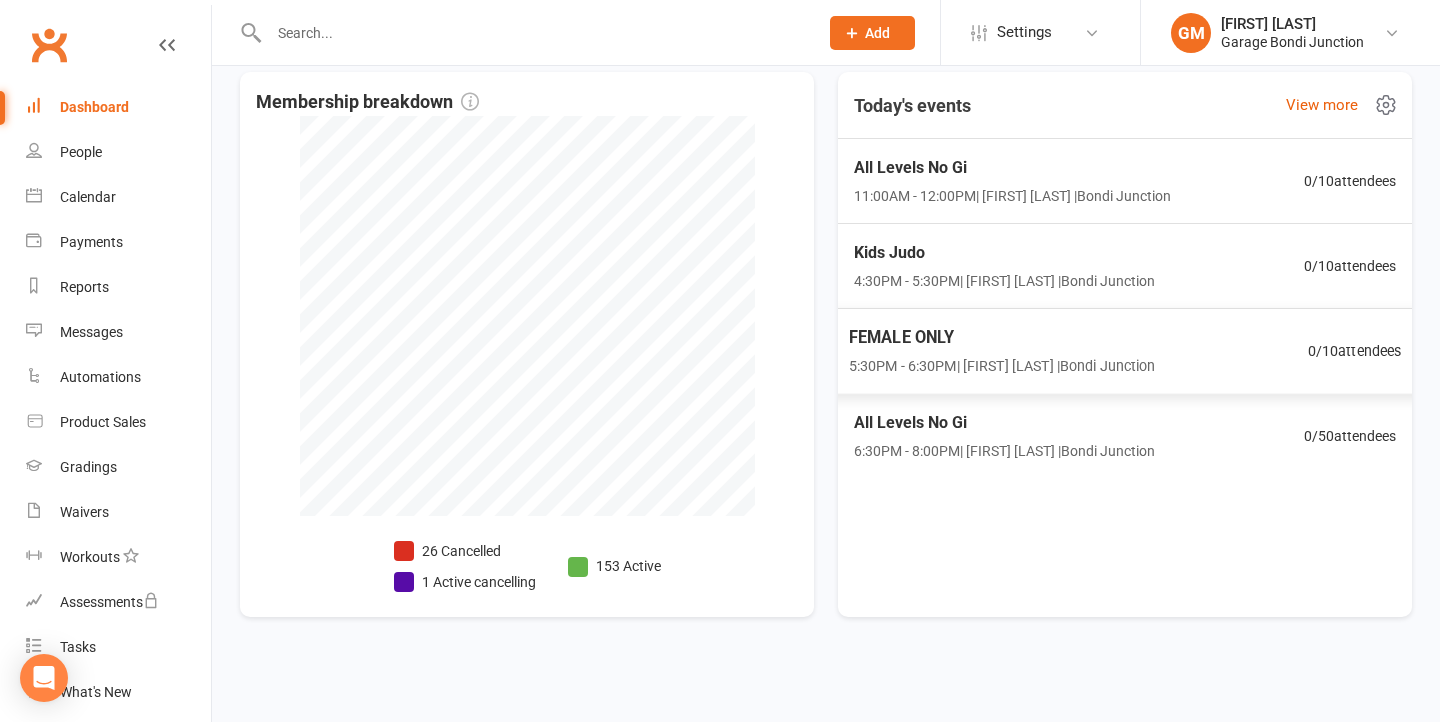 click on "FEMALE ONLY [TIME] - [TIME] | [FIRST] [LAST] | [SUBURB]" at bounding box center (1002, 351) 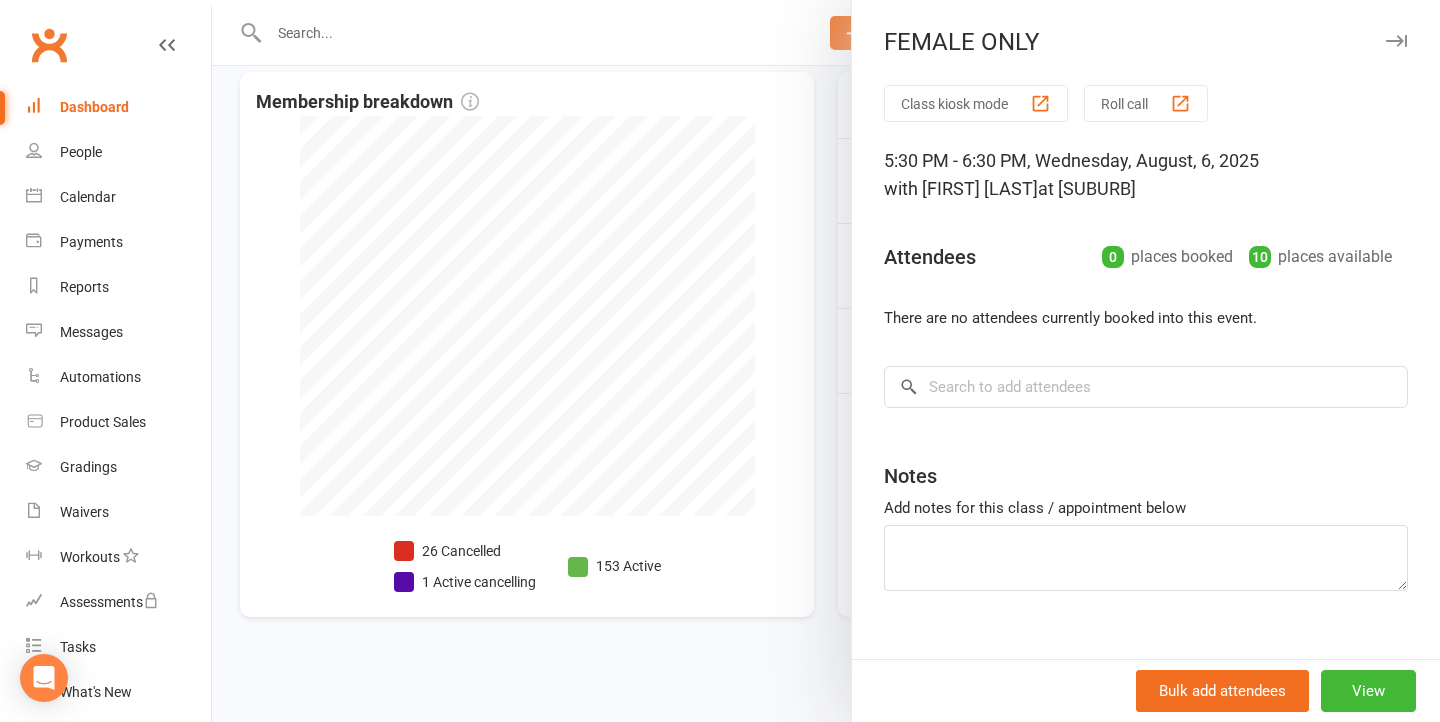 scroll, scrollTop: 32, scrollLeft: 0, axis: vertical 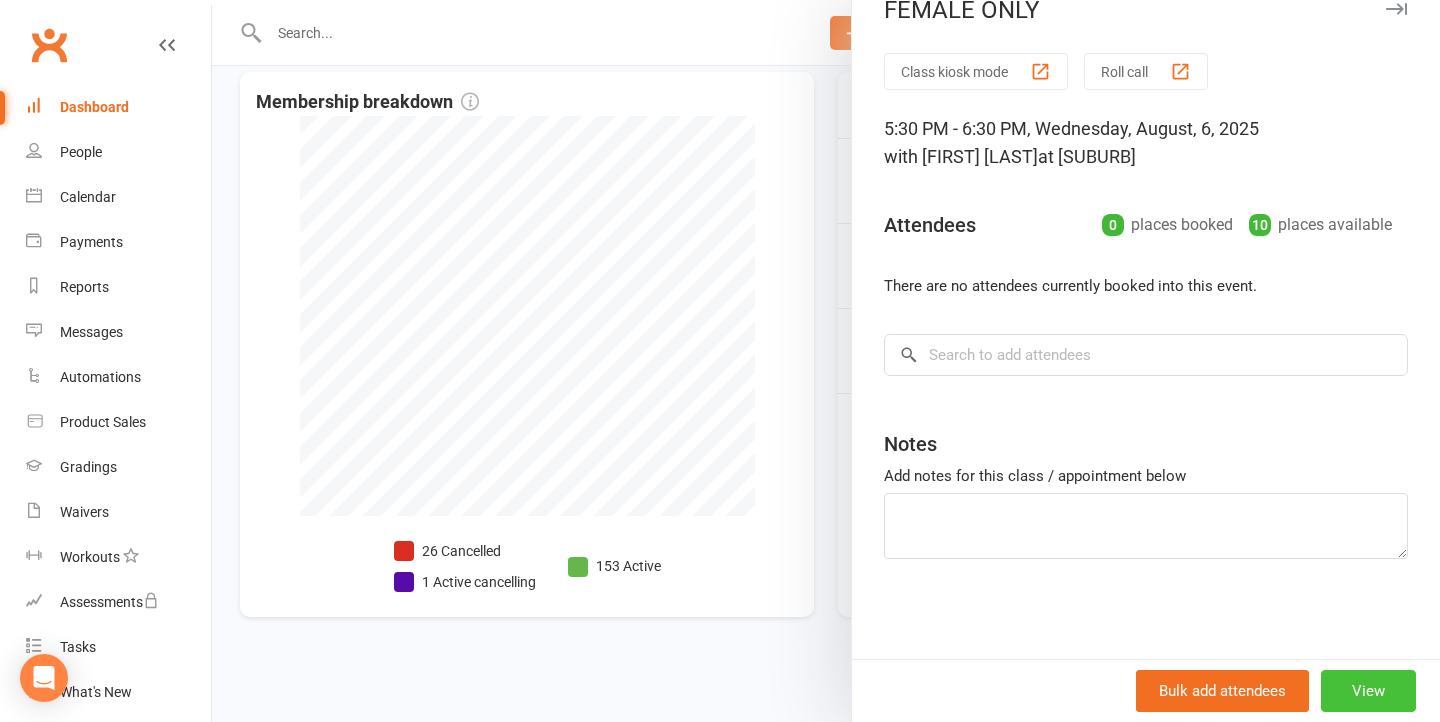 click on "View" at bounding box center [1368, 691] 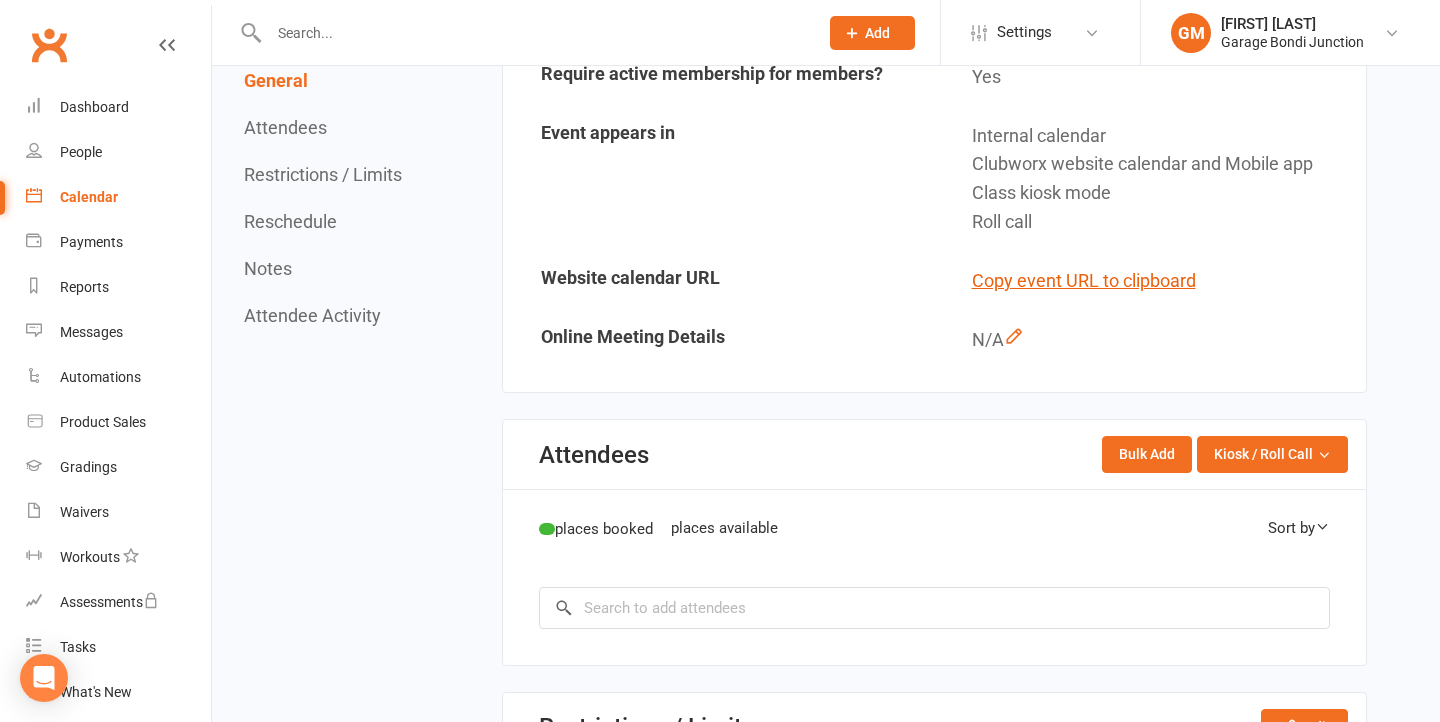 scroll, scrollTop: 0, scrollLeft: 0, axis: both 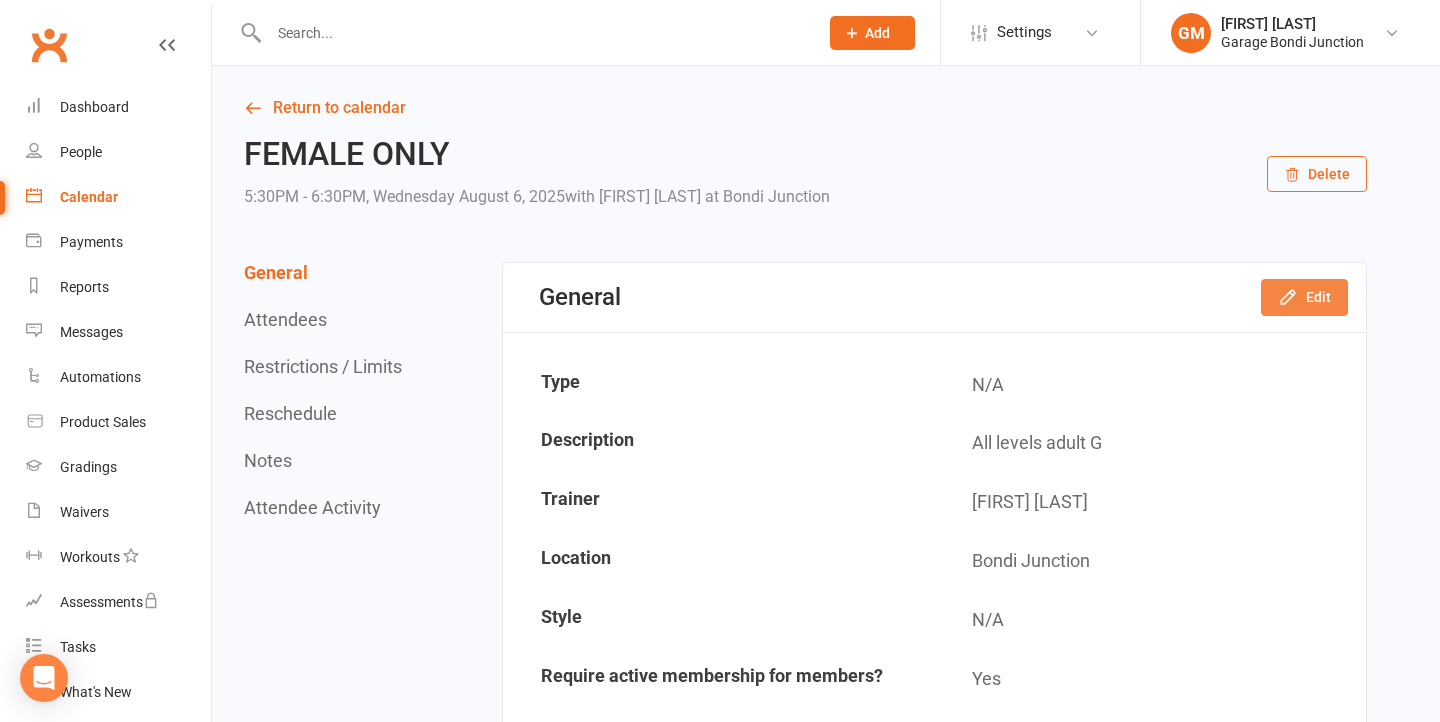 click on "Edit" at bounding box center [1304, 297] 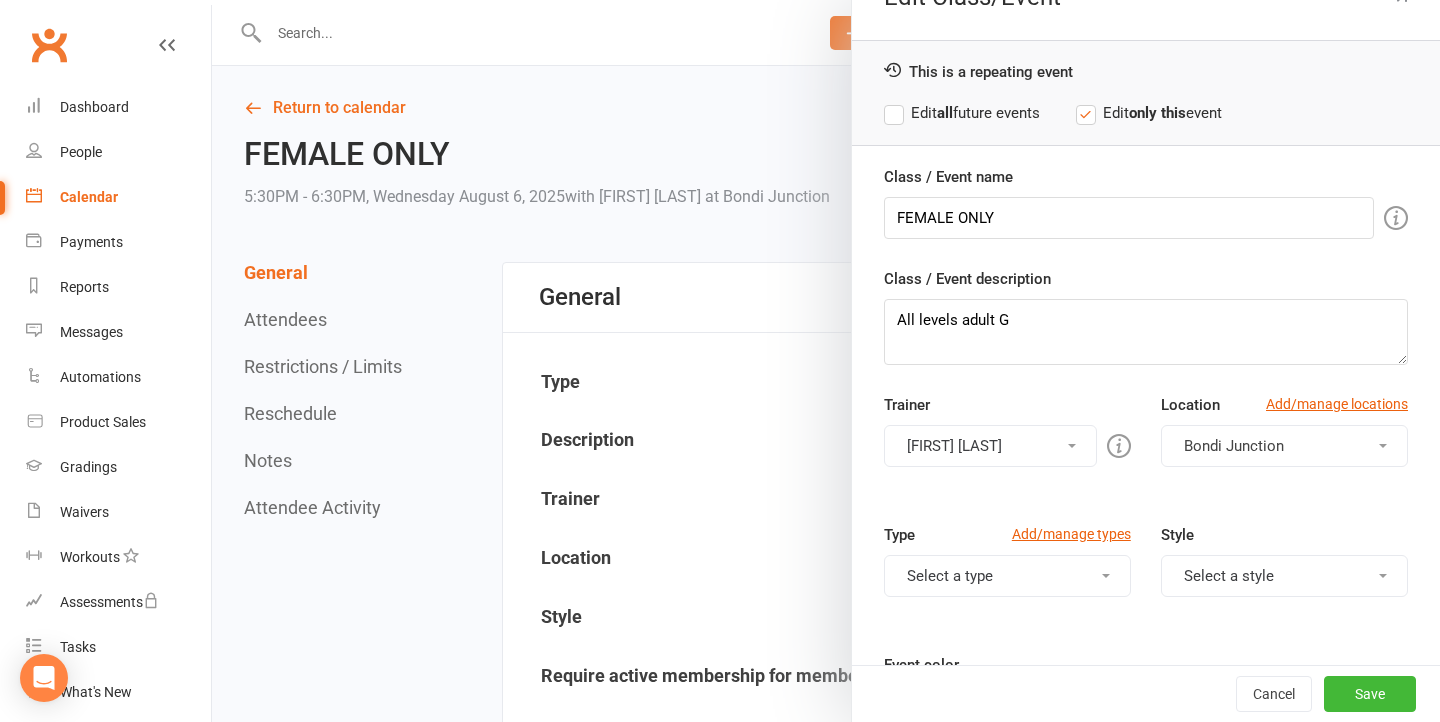 scroll, scrollTop: 0, scrollLeft: 0, axis: both 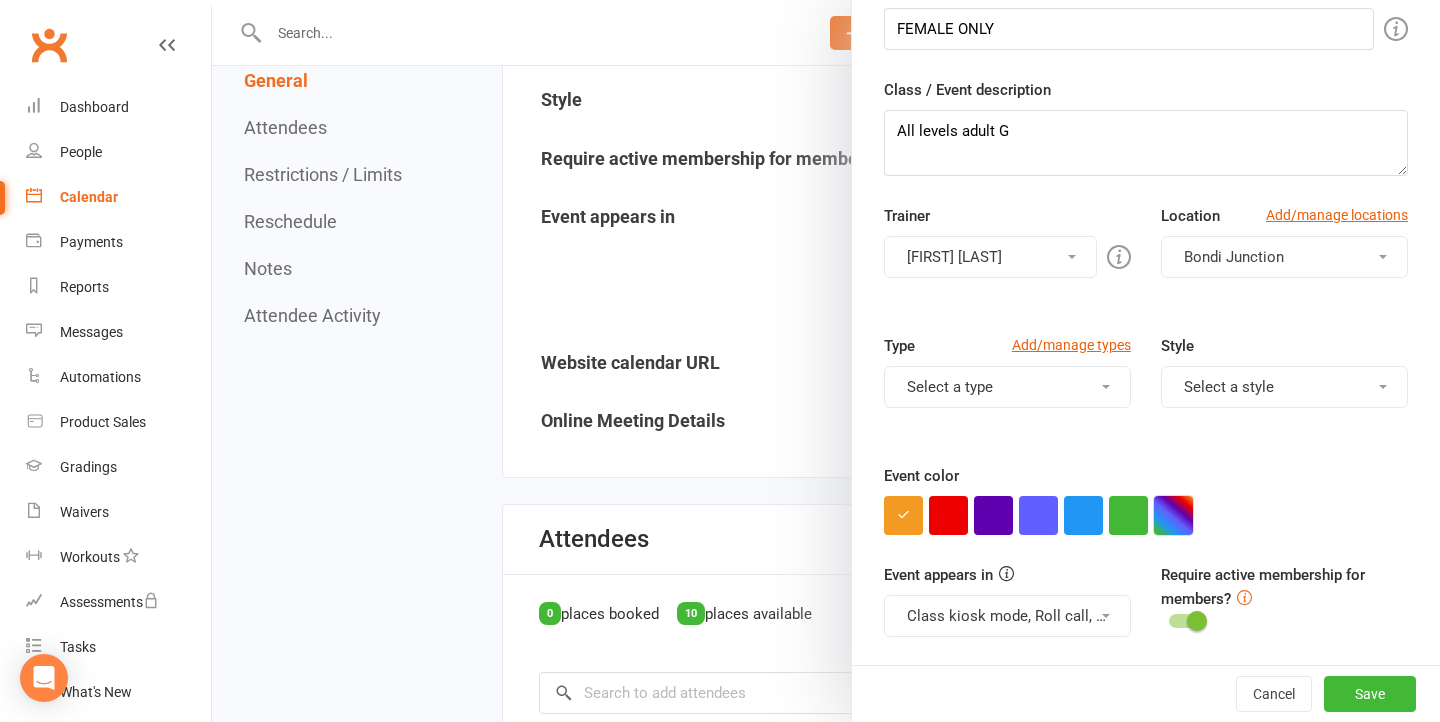 click at bounding box center [1173, 515] 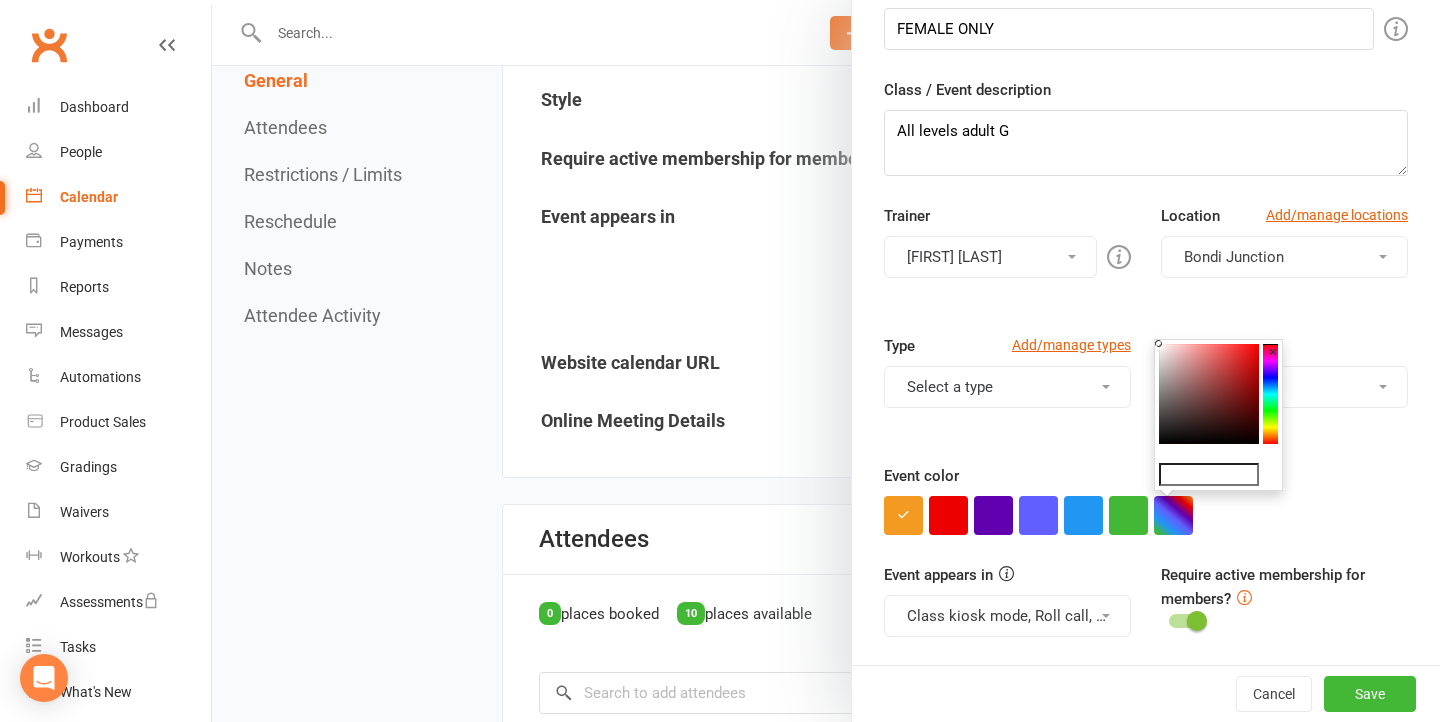 click on "×" at bounding box center (1273, 352) 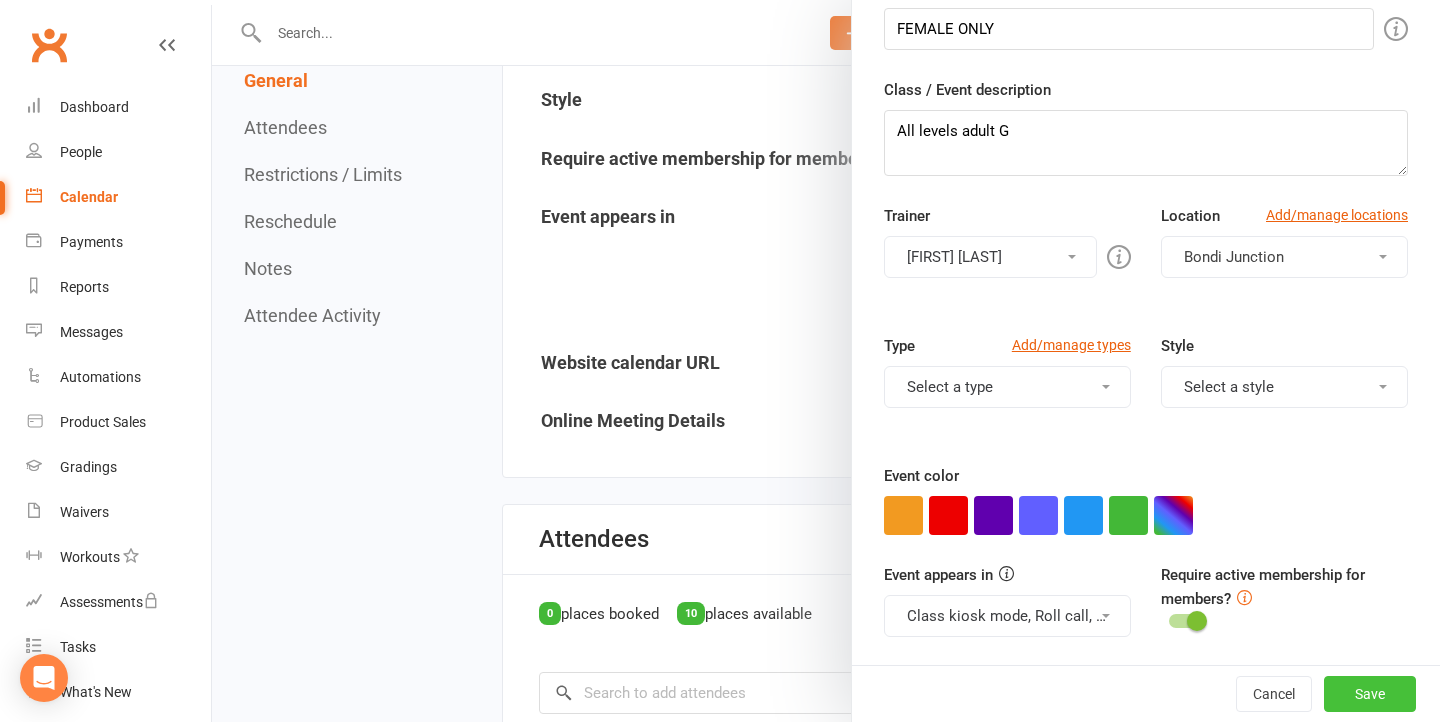 click on "Save" at bounding box center (1370, 694) 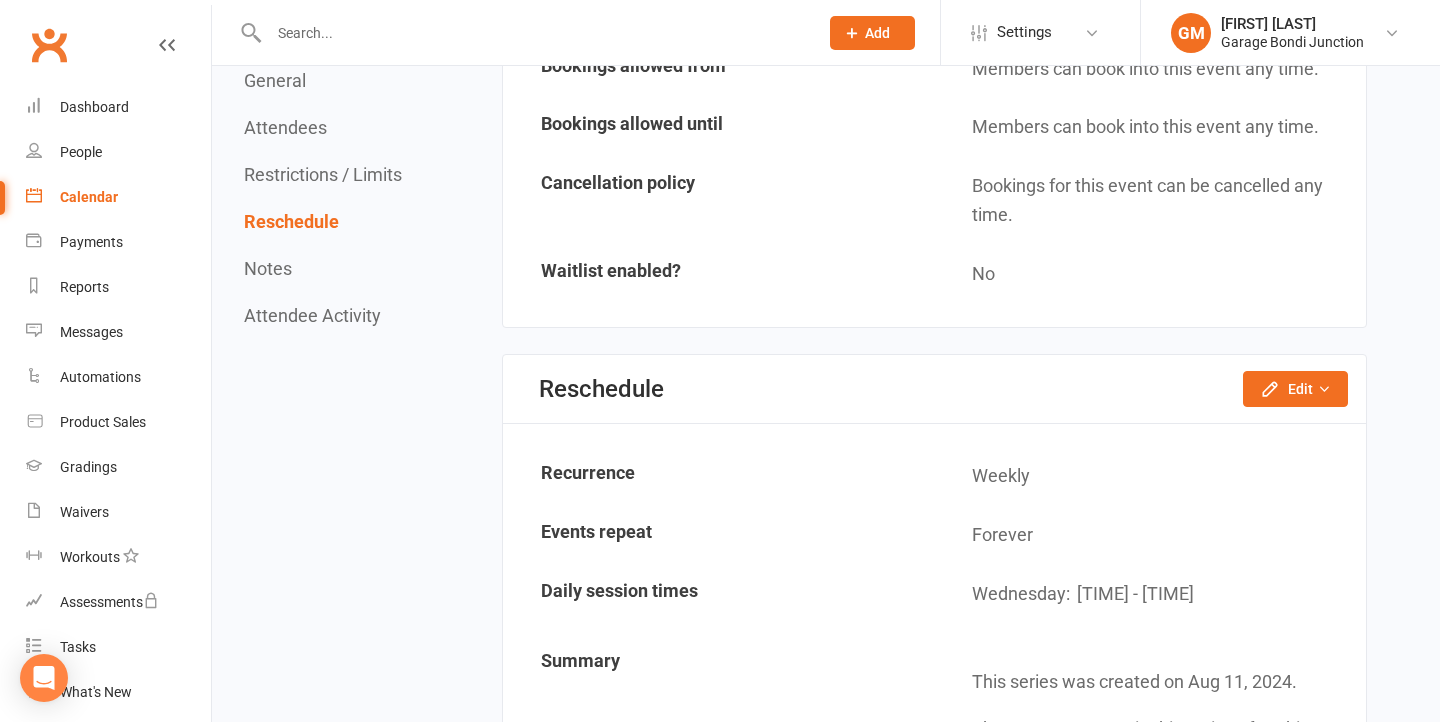scroll, scrollTop: 1467, scrollLeft: 0, axis: vertical 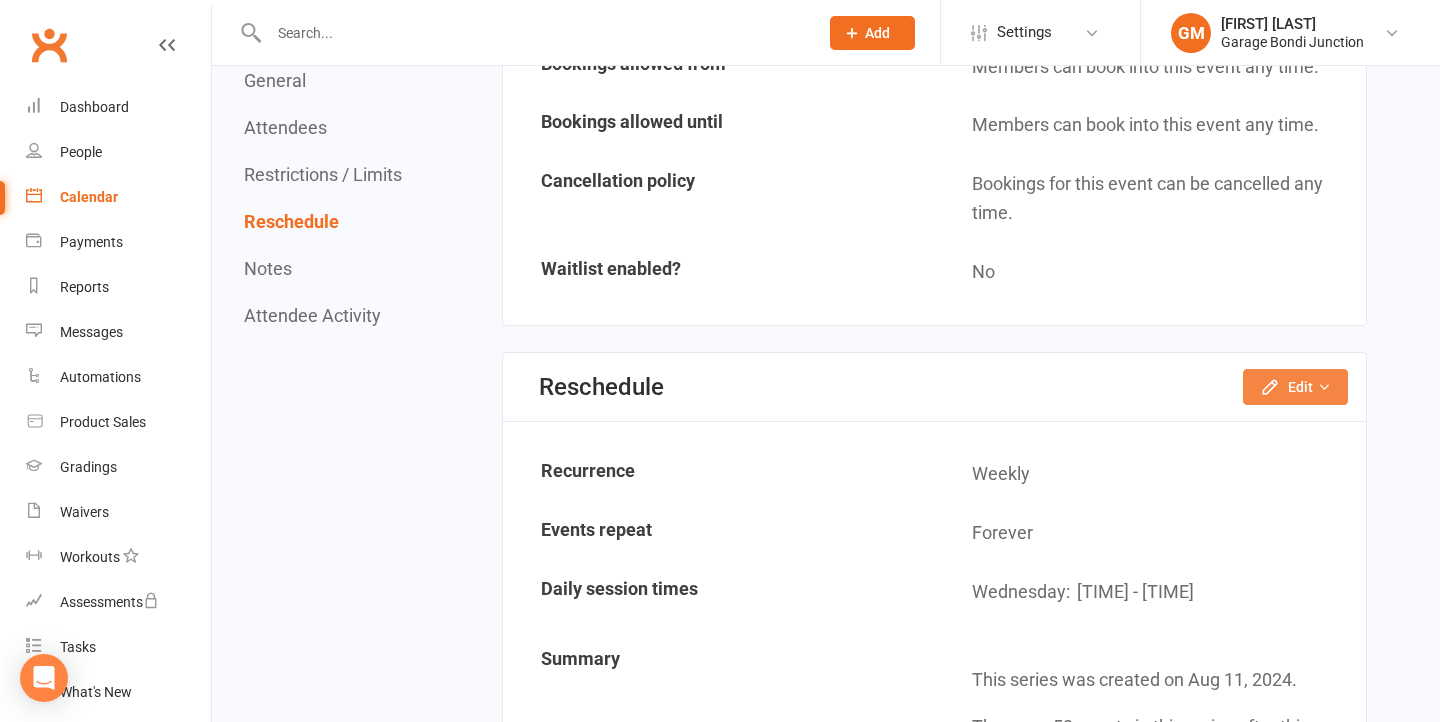 click on "Edit" 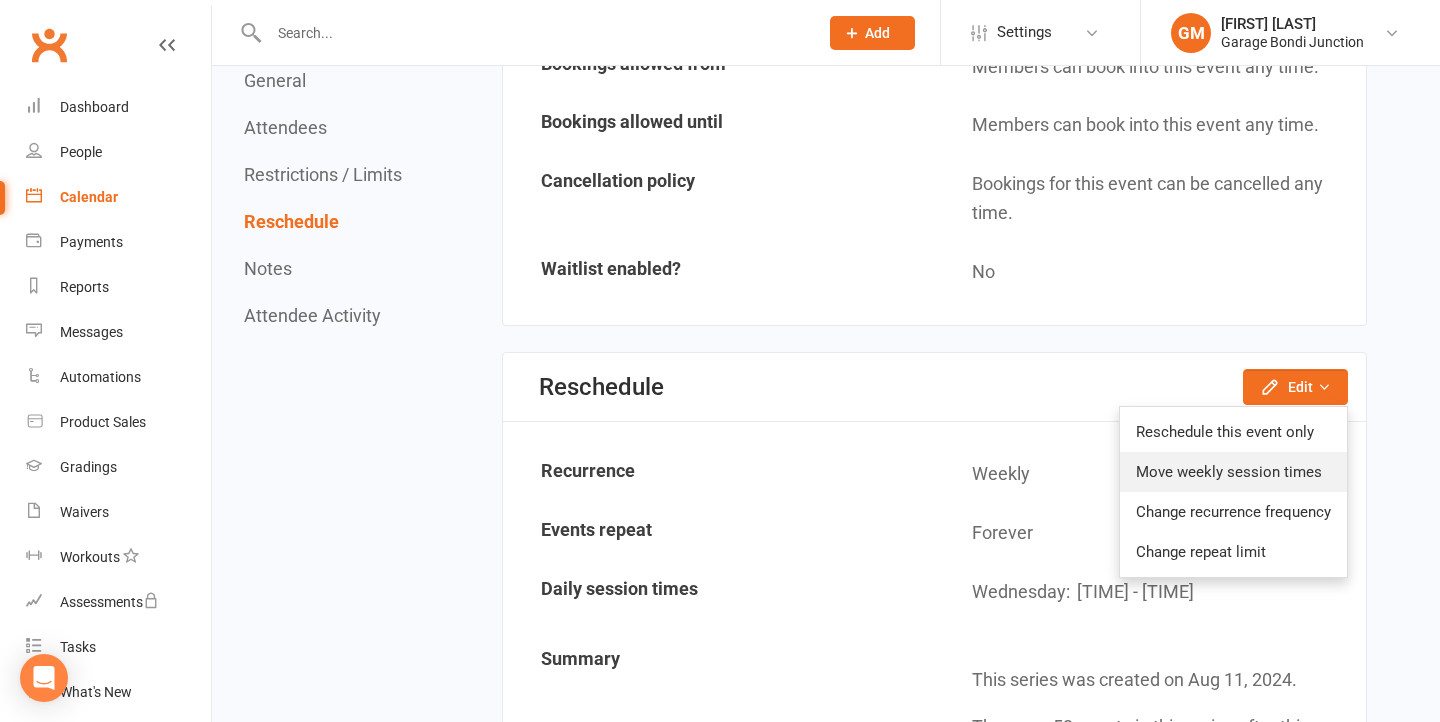 click on "Move weekly session times" 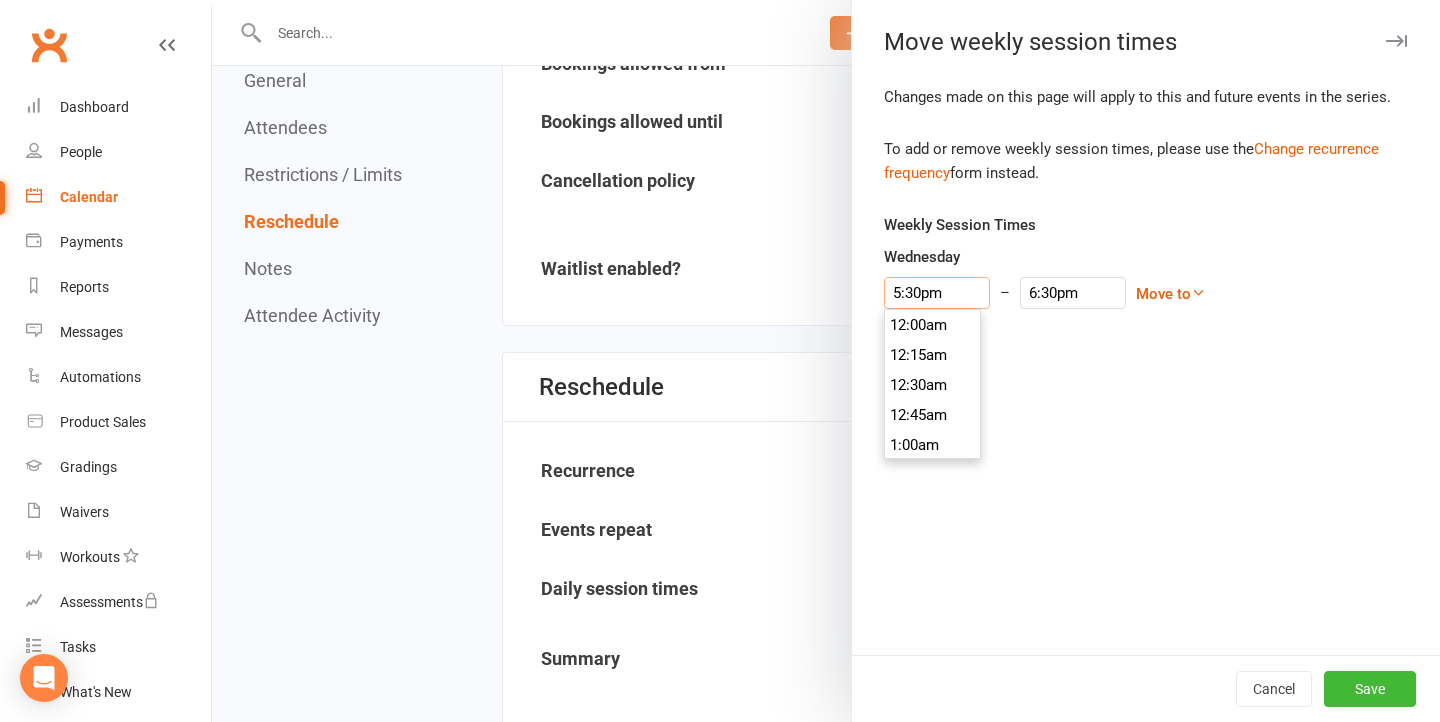 click on "5:30pm" at bounding box center (937, 293) 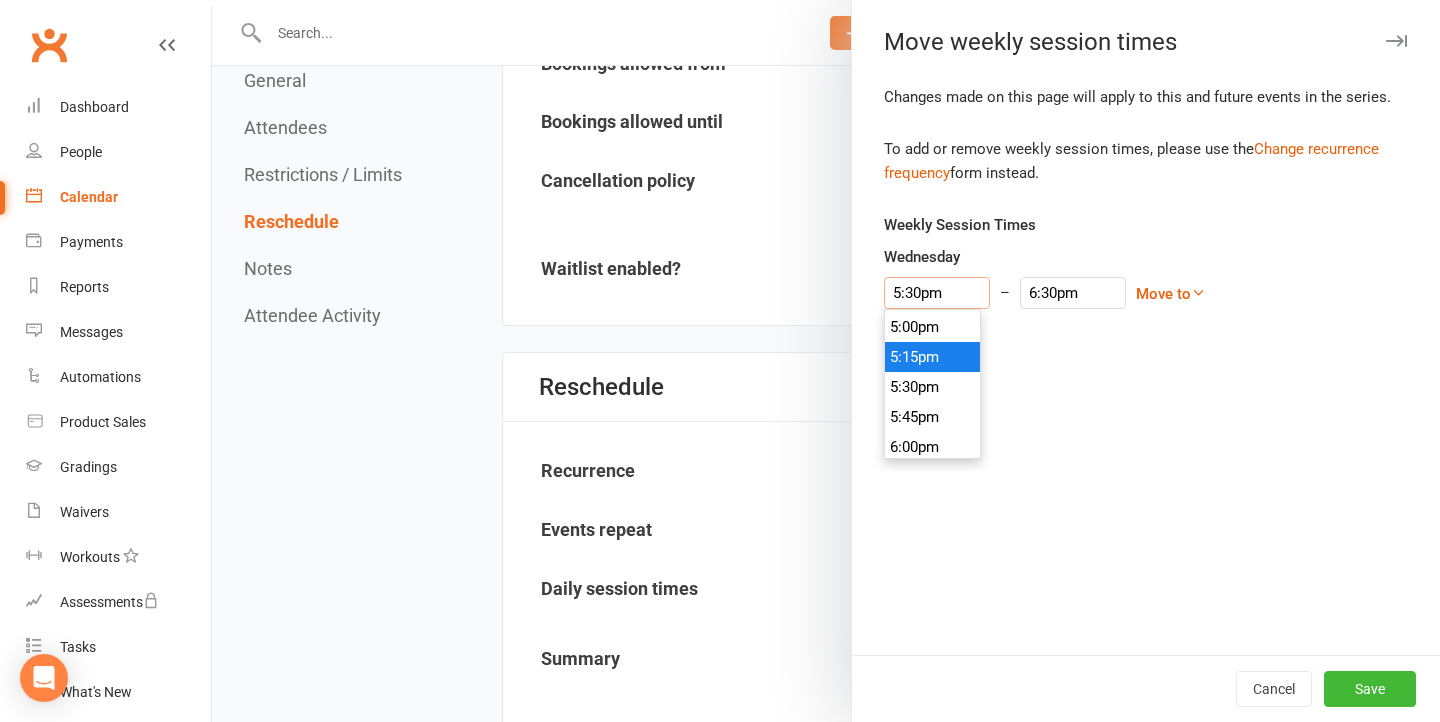 scroll, scrollTop: 2034, scrollLeft: 0, axis: vertical 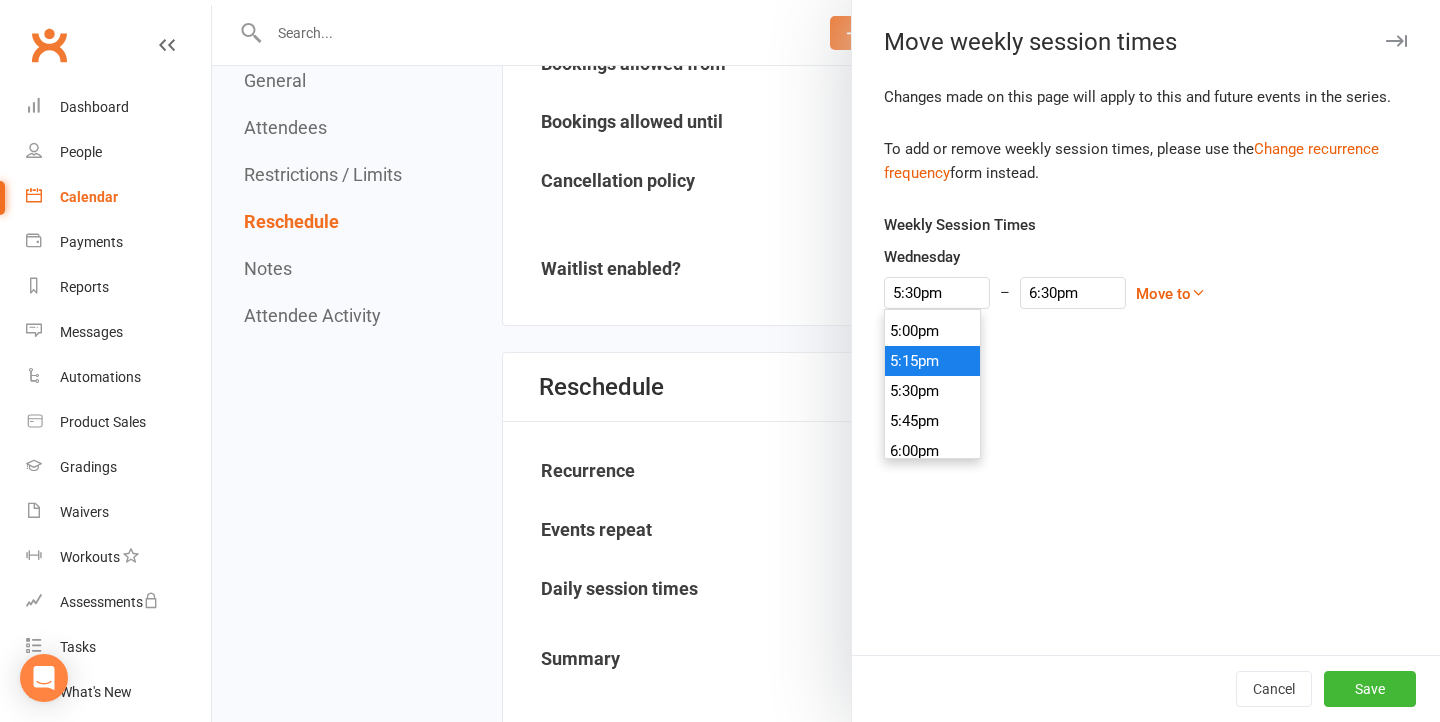 type on "5:00pm" 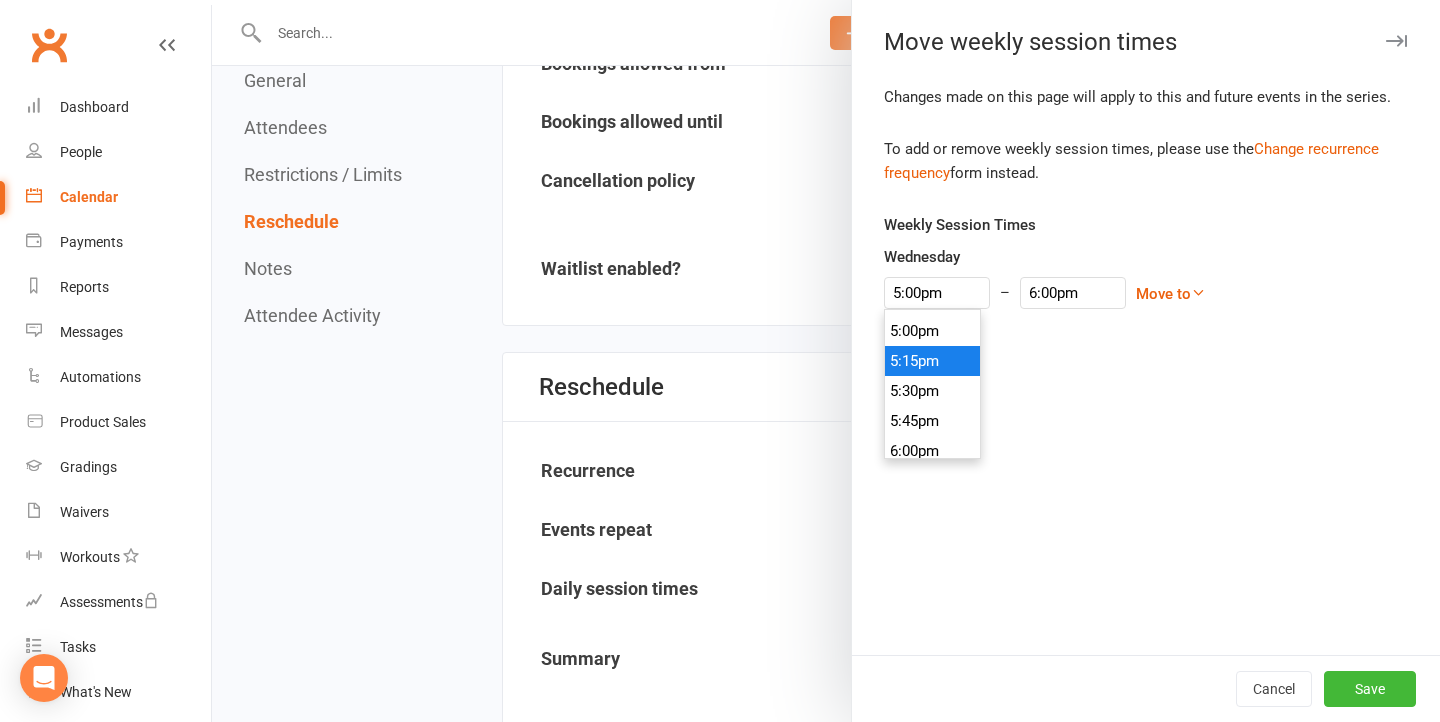 click on "5:00pm" at bounding box center [933, 331] 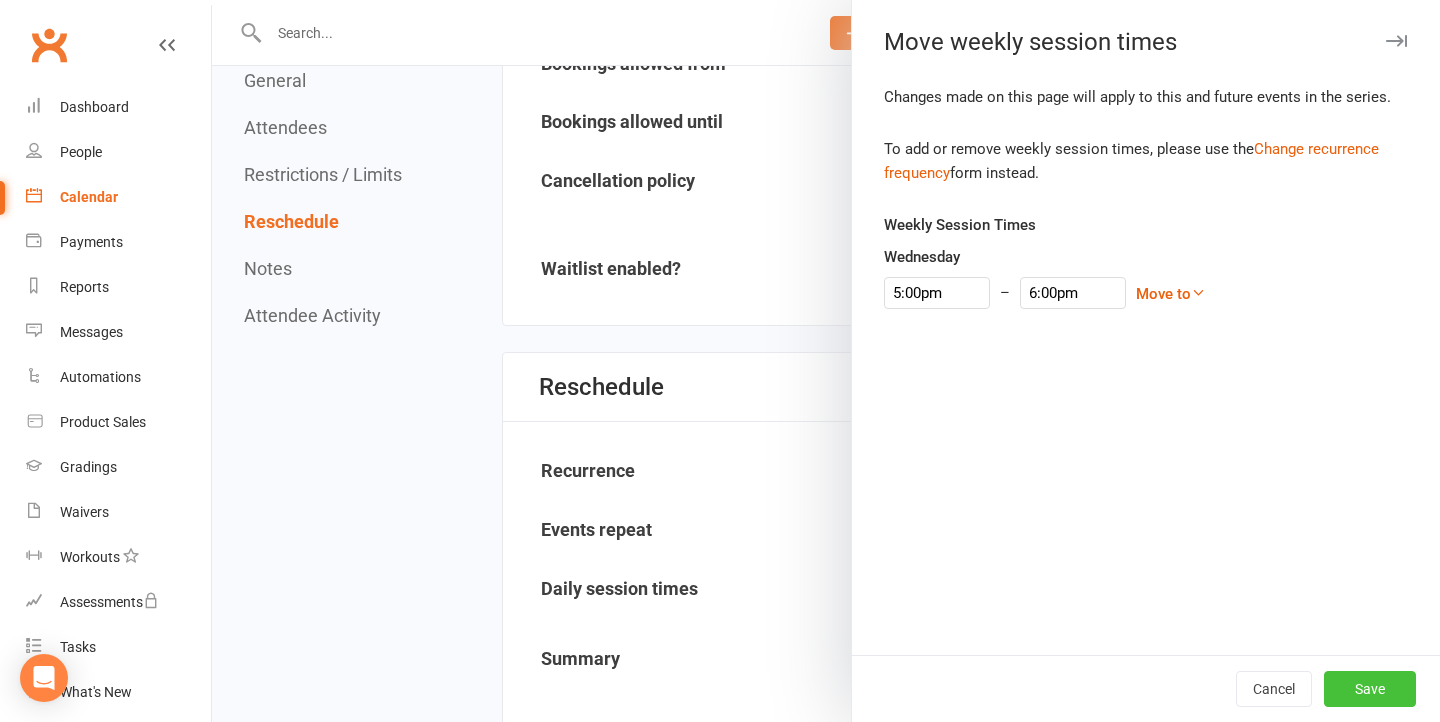 click on "Save" at bounding box center (1370, 689) 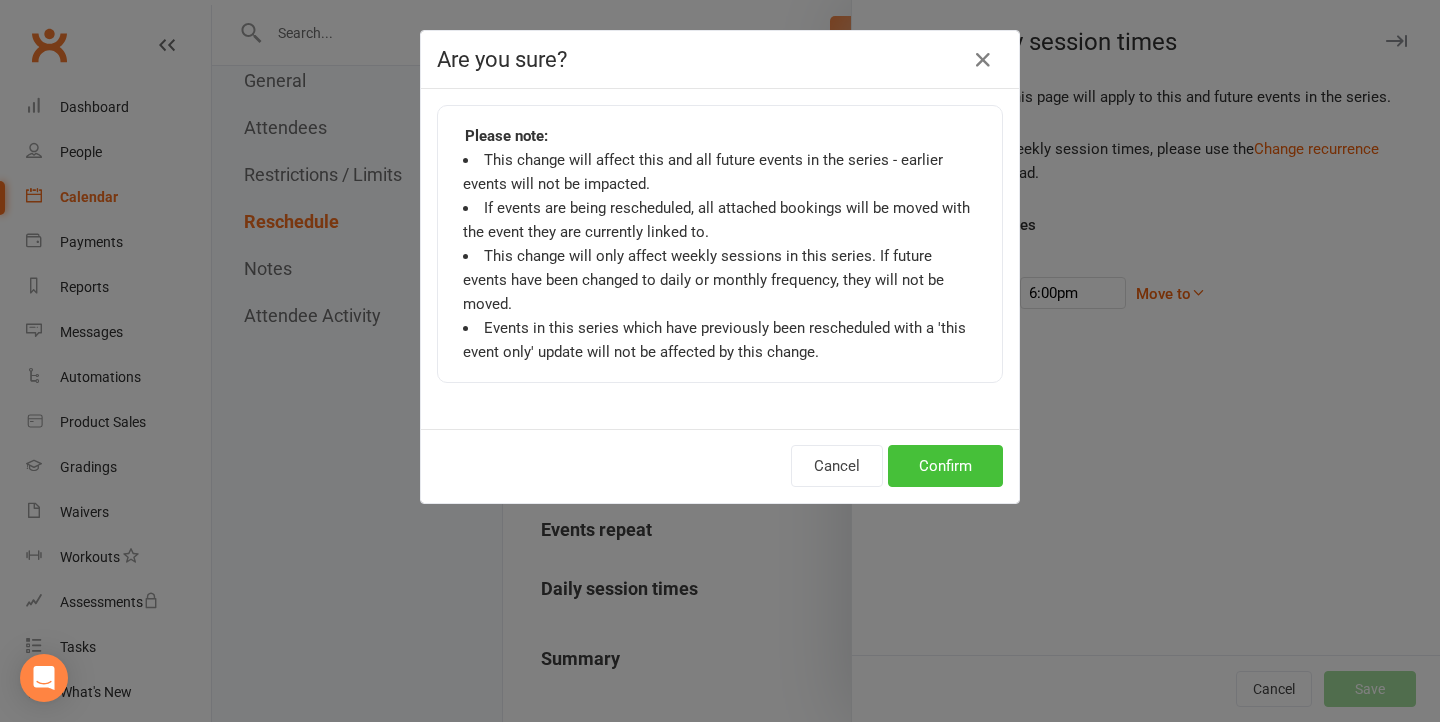 click on "Confirm" at bounding box center [945, 466] 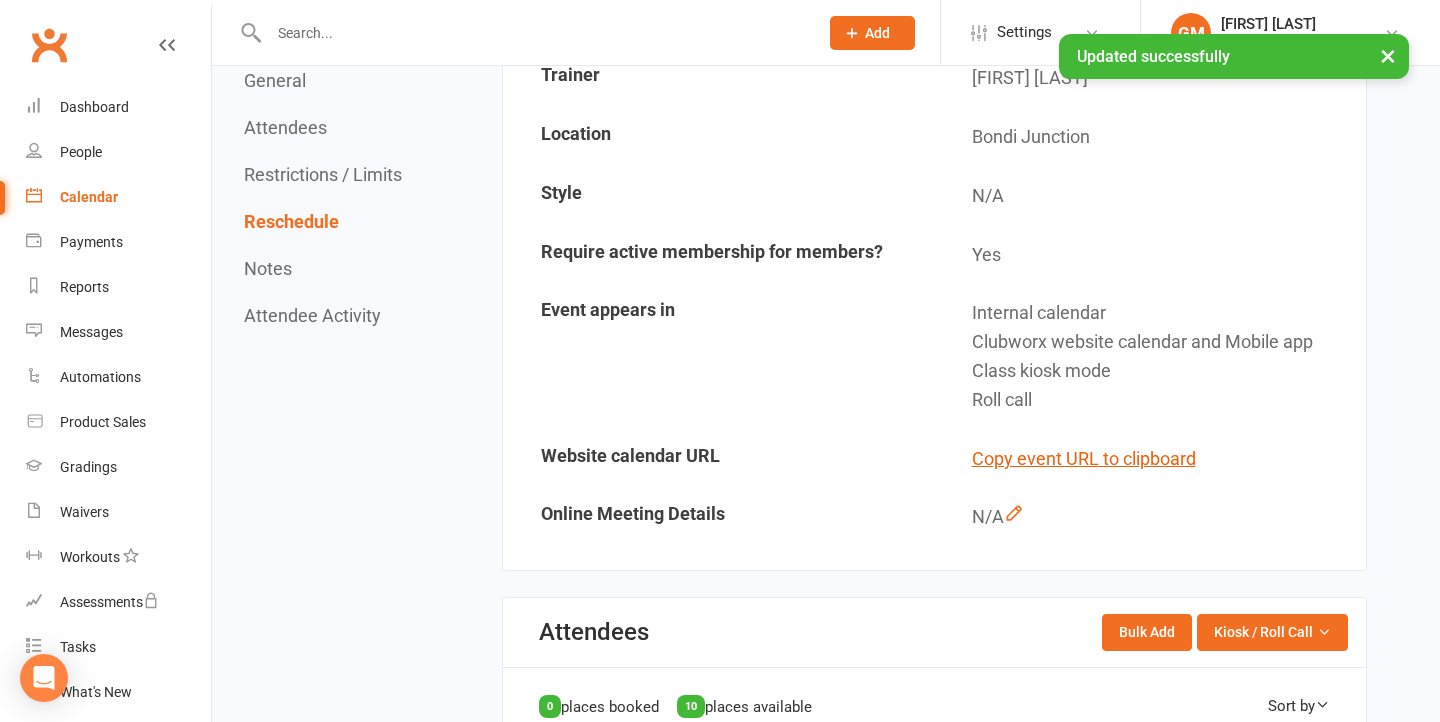 scroll, scrollTop: 0, scrollLeft: 0, axis: both 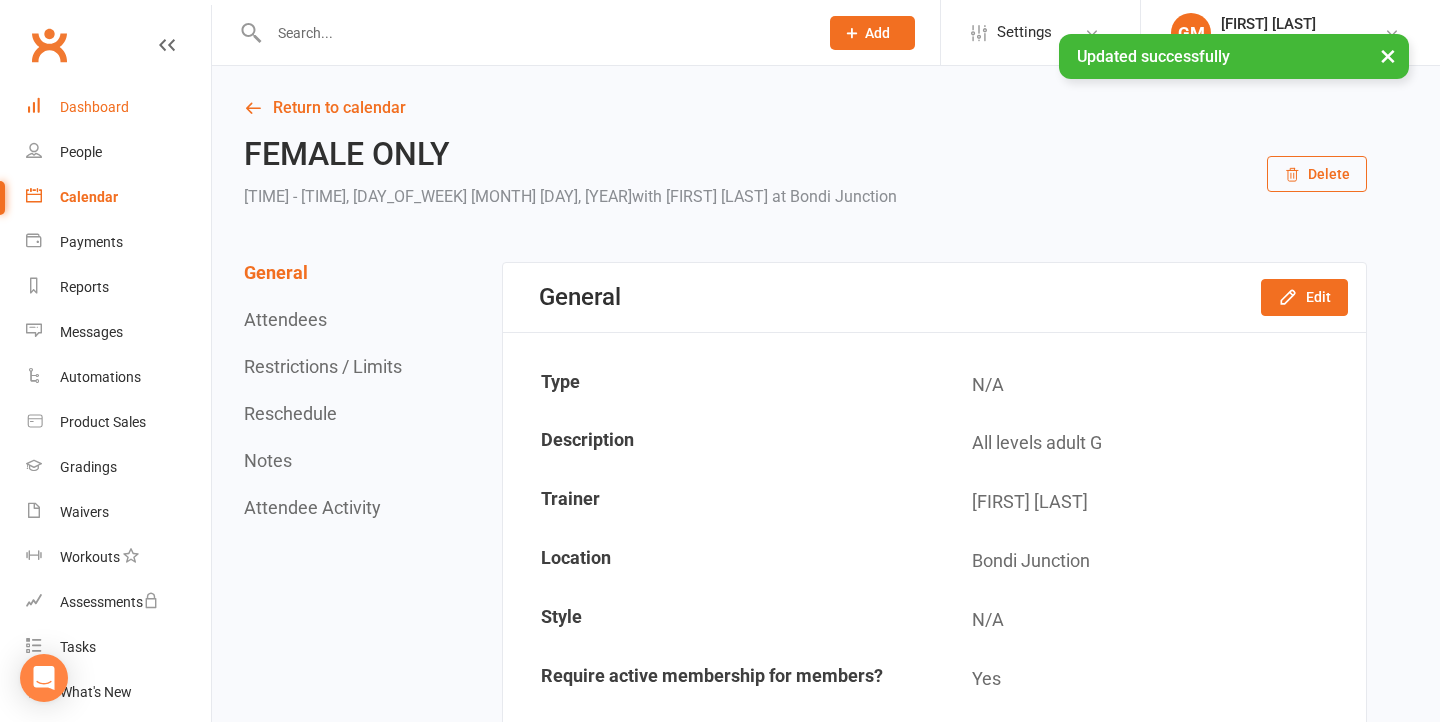 click on "Dashboard" at bounding box center [94, 107] 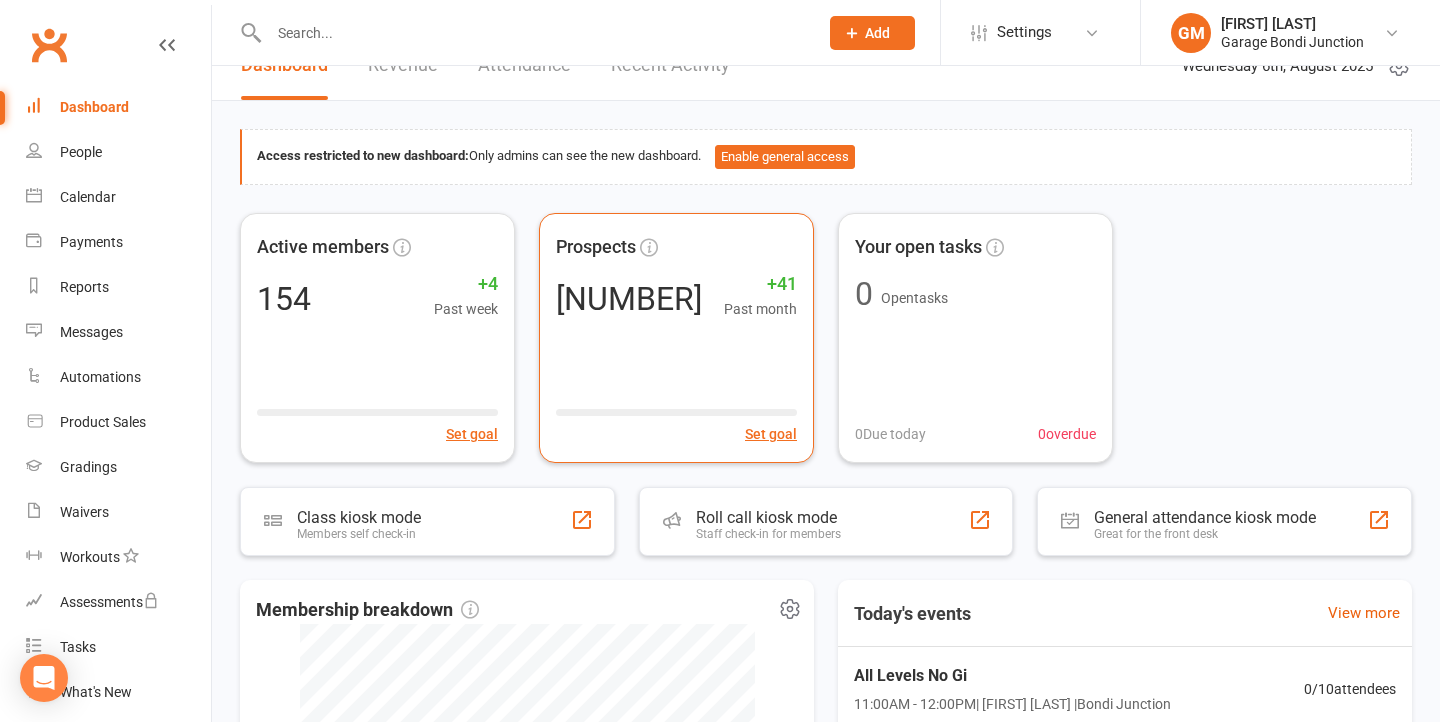 scroll, scrollTop: 0, scrollLeft: 0, axis: both 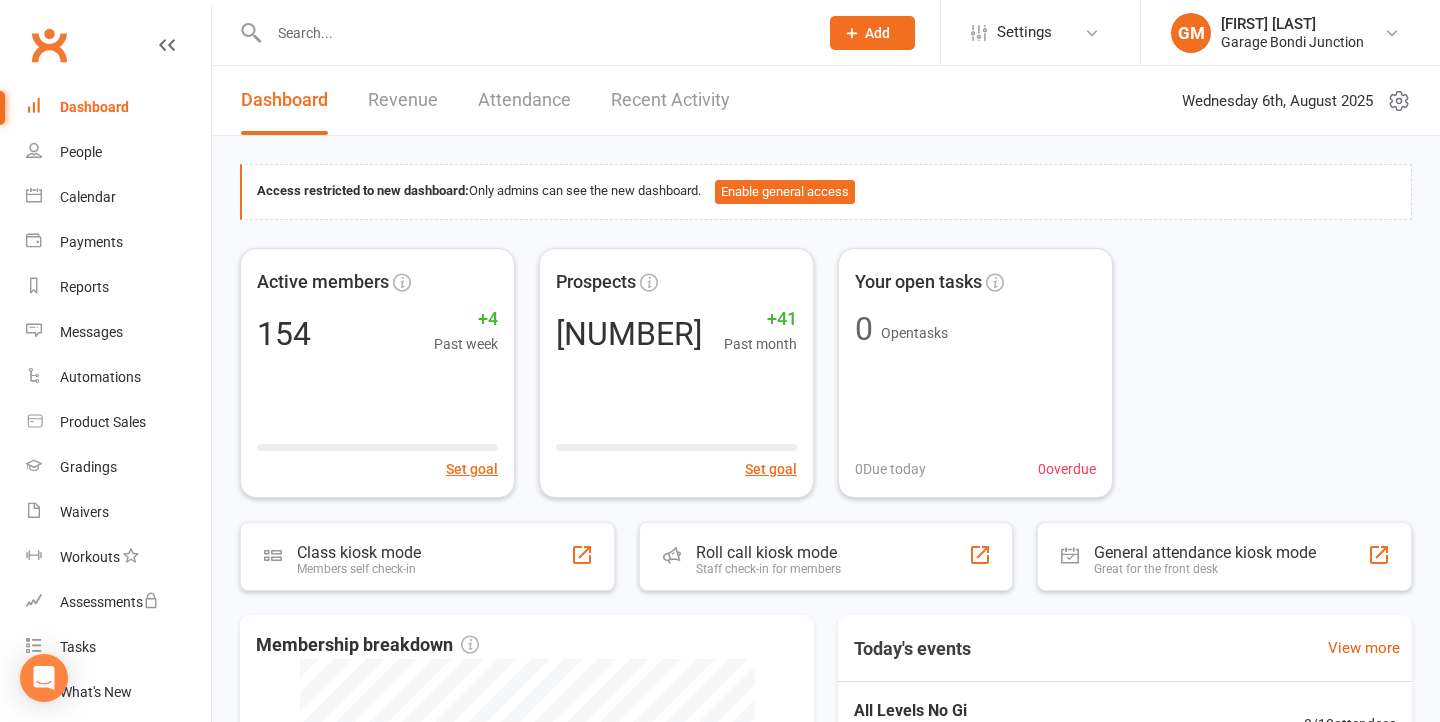 click at bounding box center (533, 33) 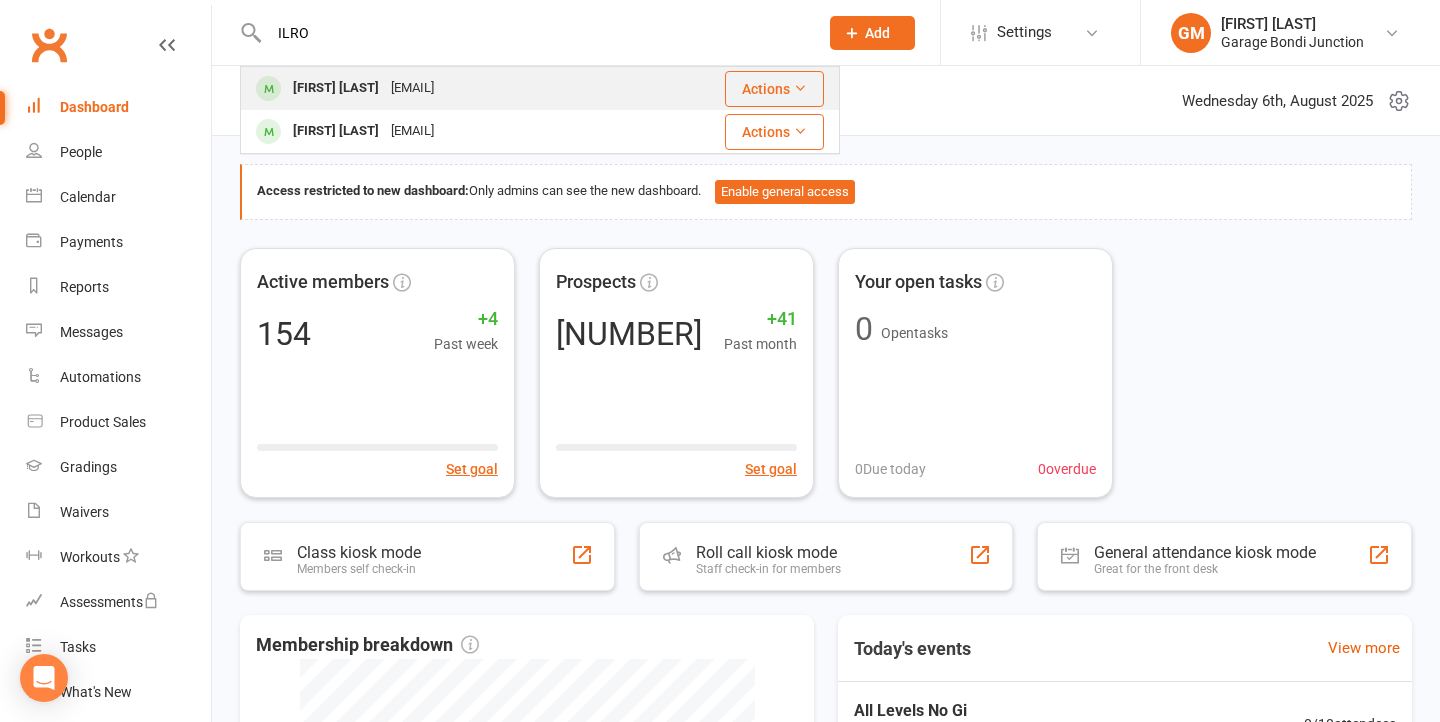 type on "ILRO" 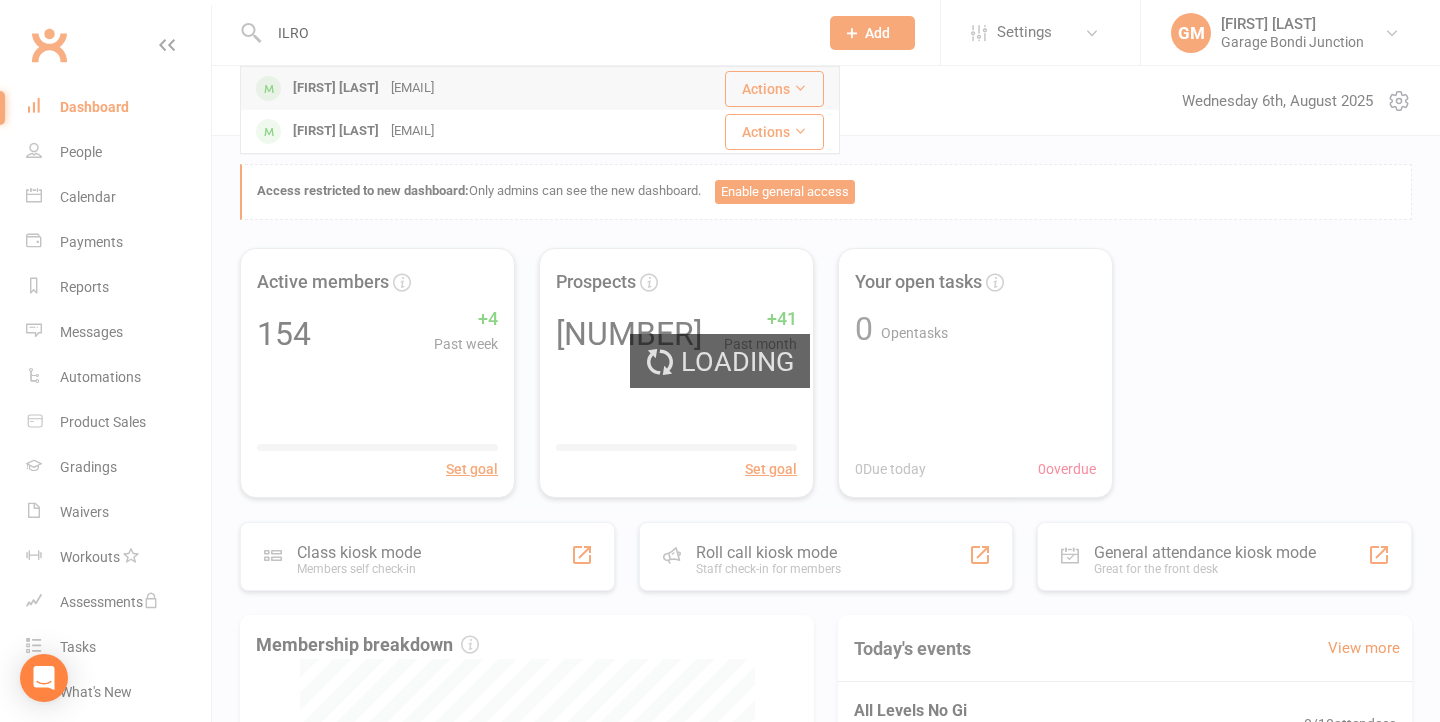 type 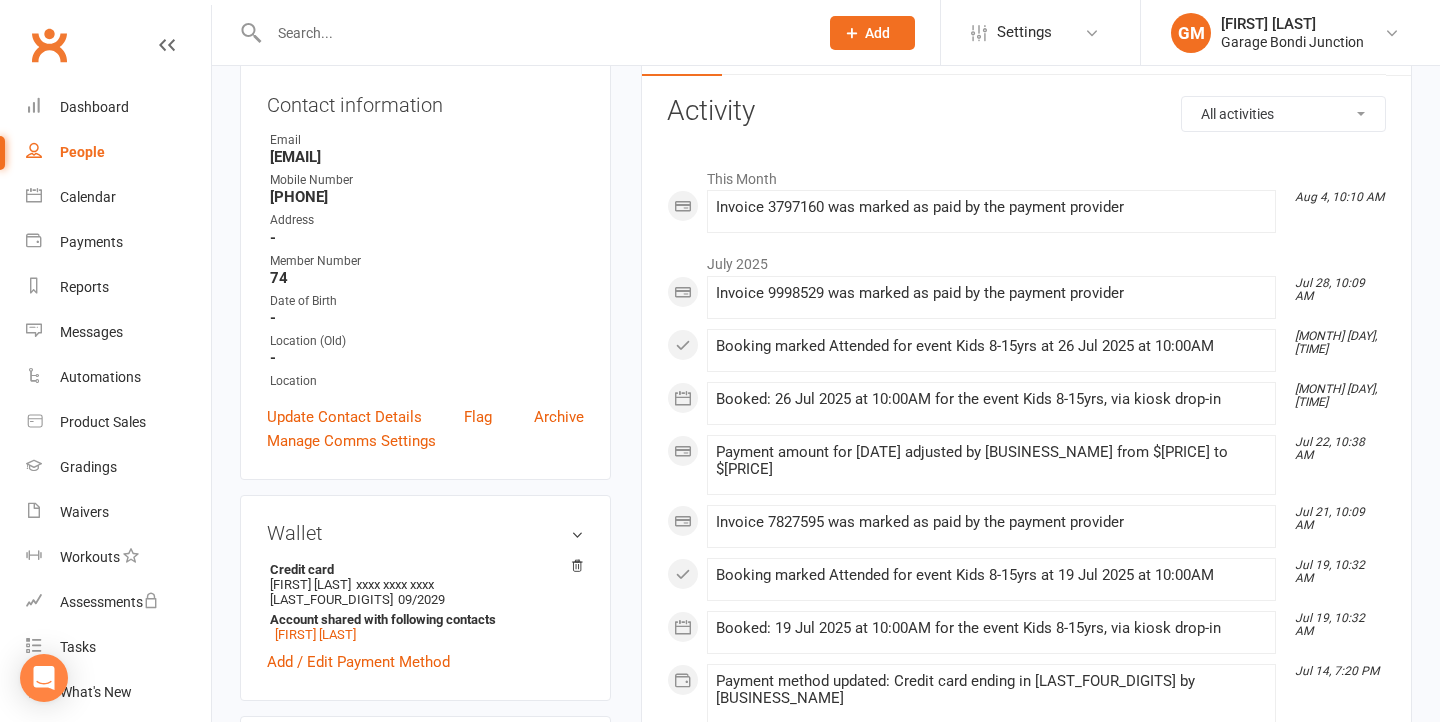 scroll, scrollTop: 0, scrollLeft: 0, axis: both 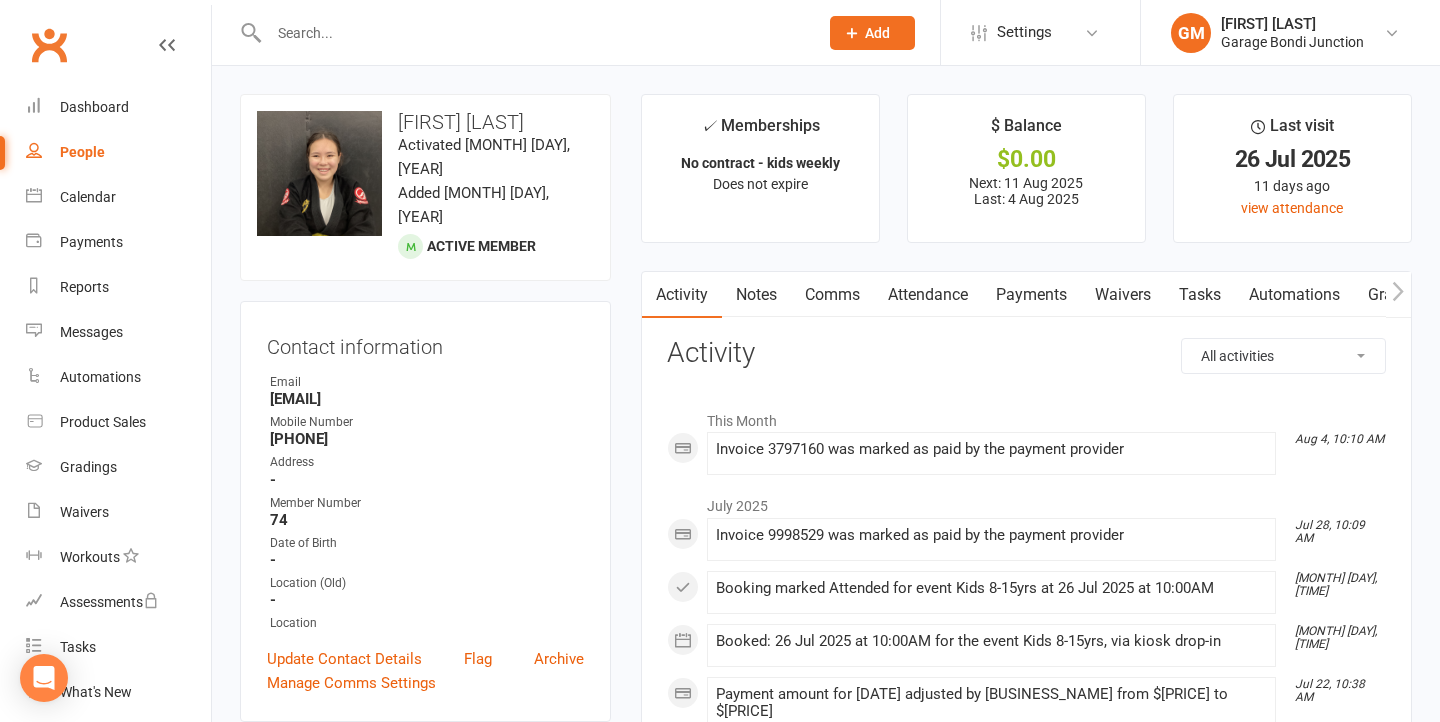 click on "Payments" at bounding box center [1031, 295] 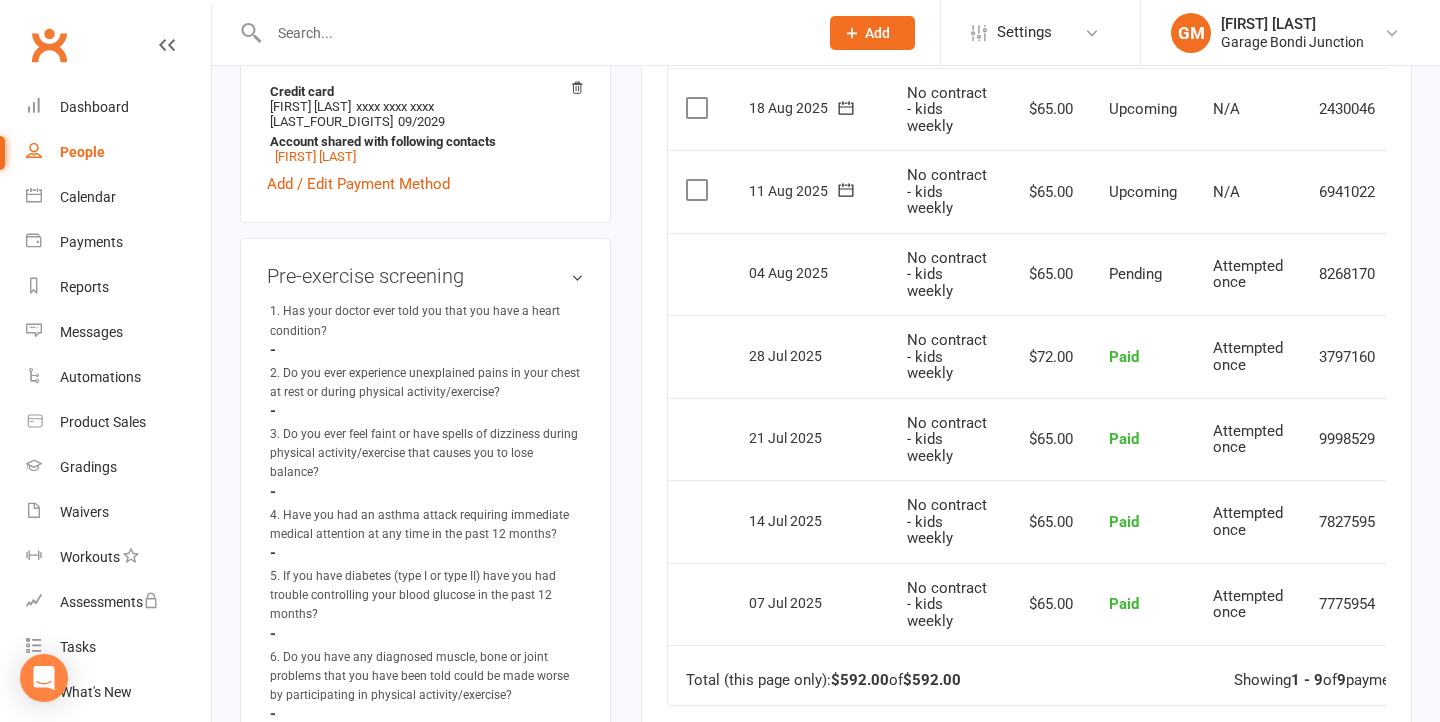 scroll, scrollTop: 737, scrollLeft: 0, axis: vertical 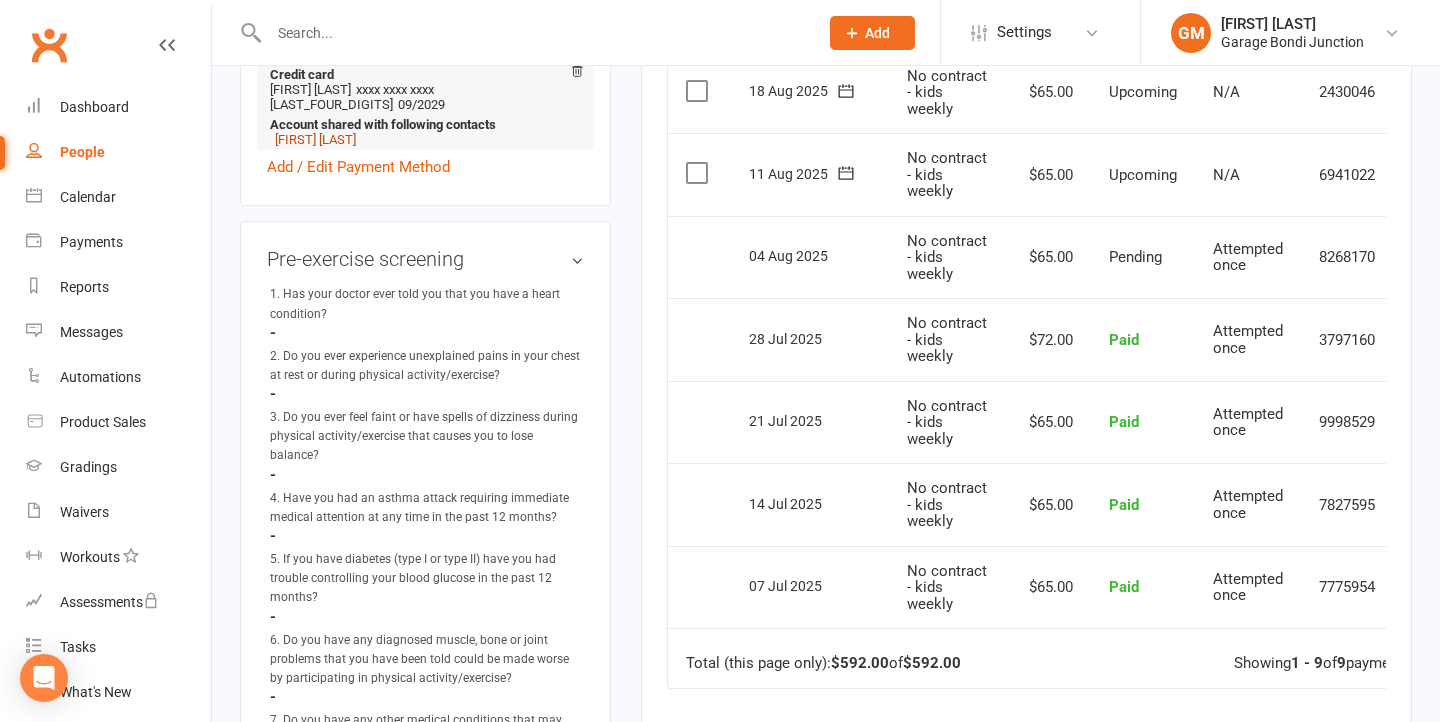click on "[FIRST] [LAST]" at bounding box center [315, 139] 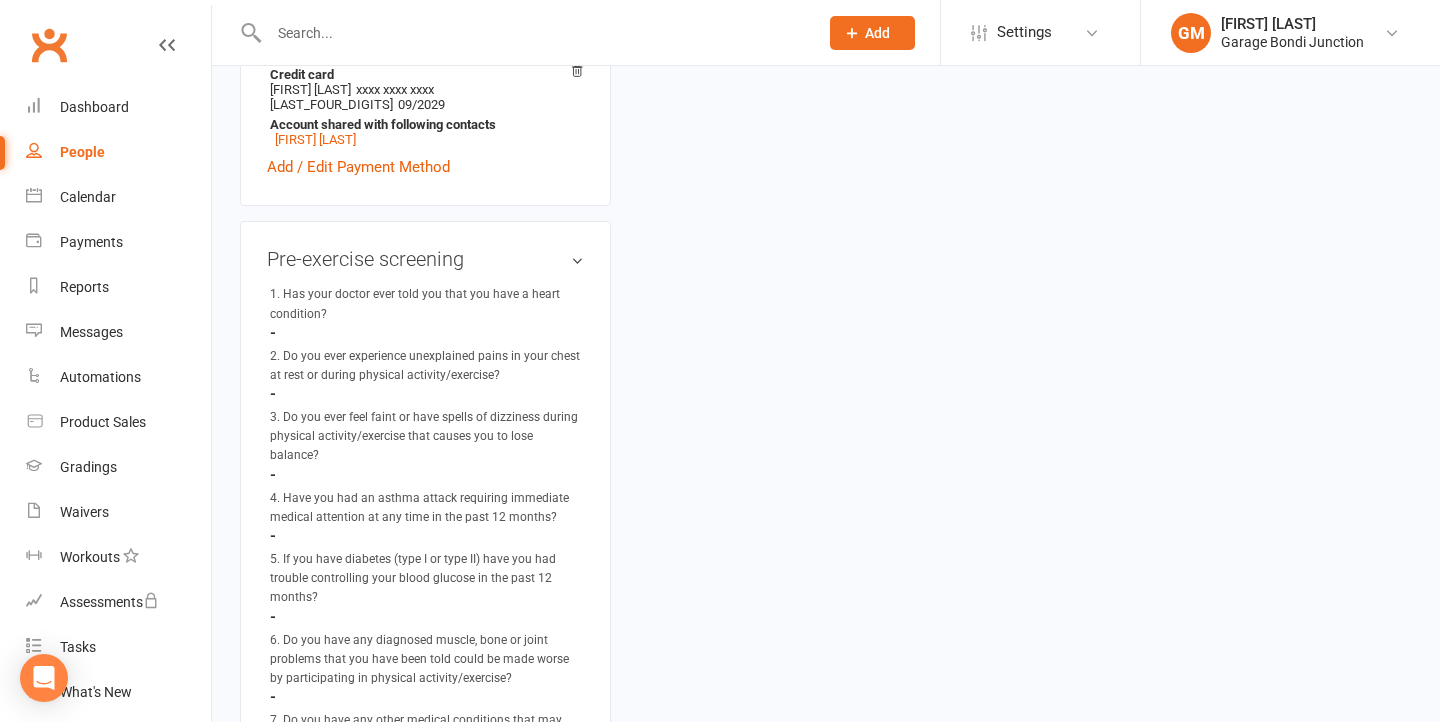 scroll, scrollTop: 0, scrollLeft: 0, axis: both 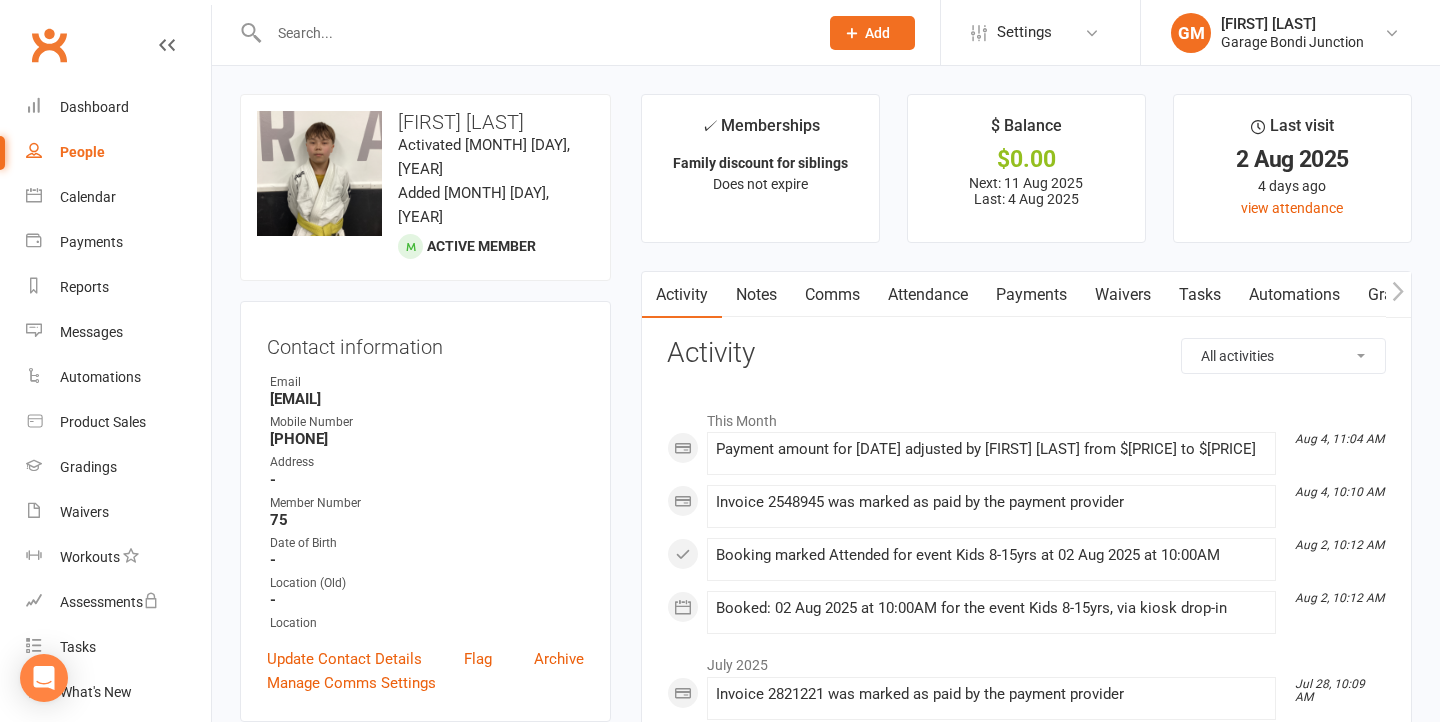 click on "Payments" at bounding box center [1031, 295] 